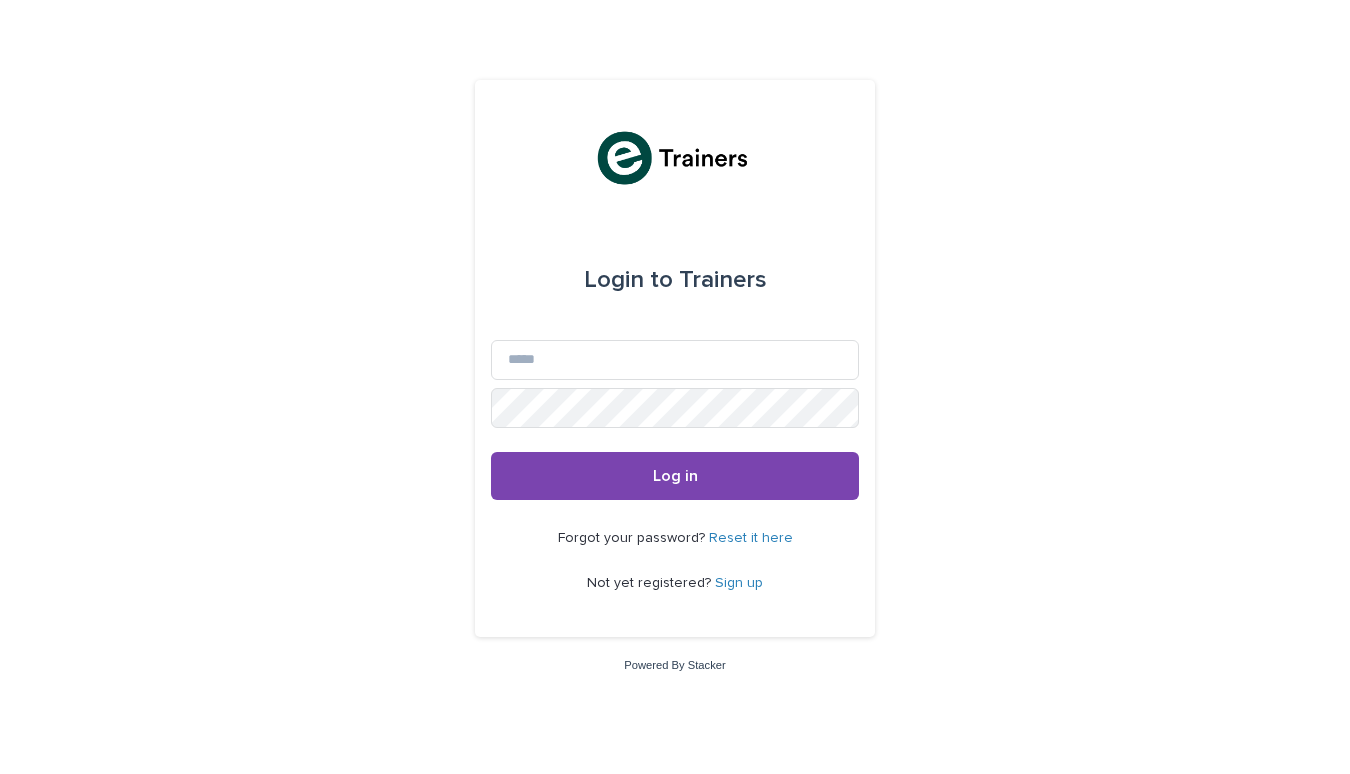 scroll, scrollTop: 0, scrollLeft: 0, axis: both 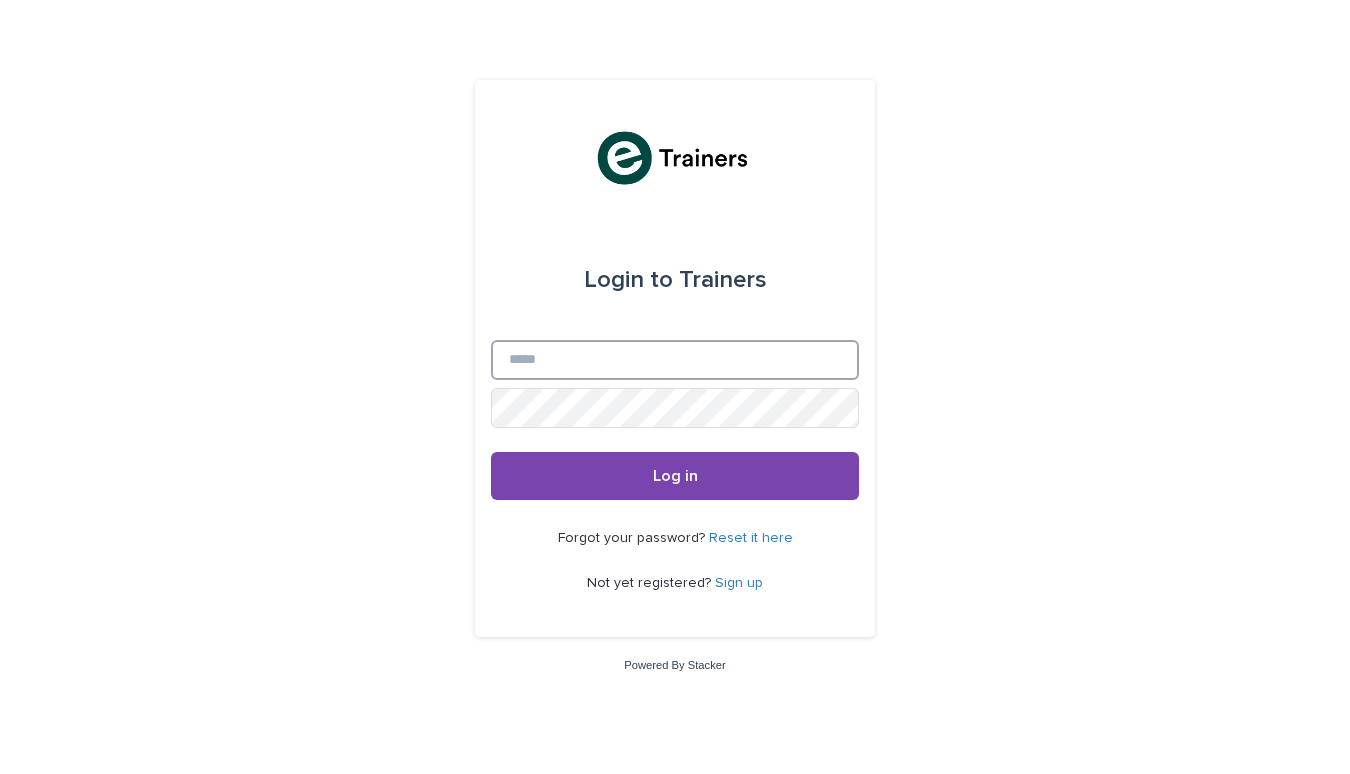 type on "**********" 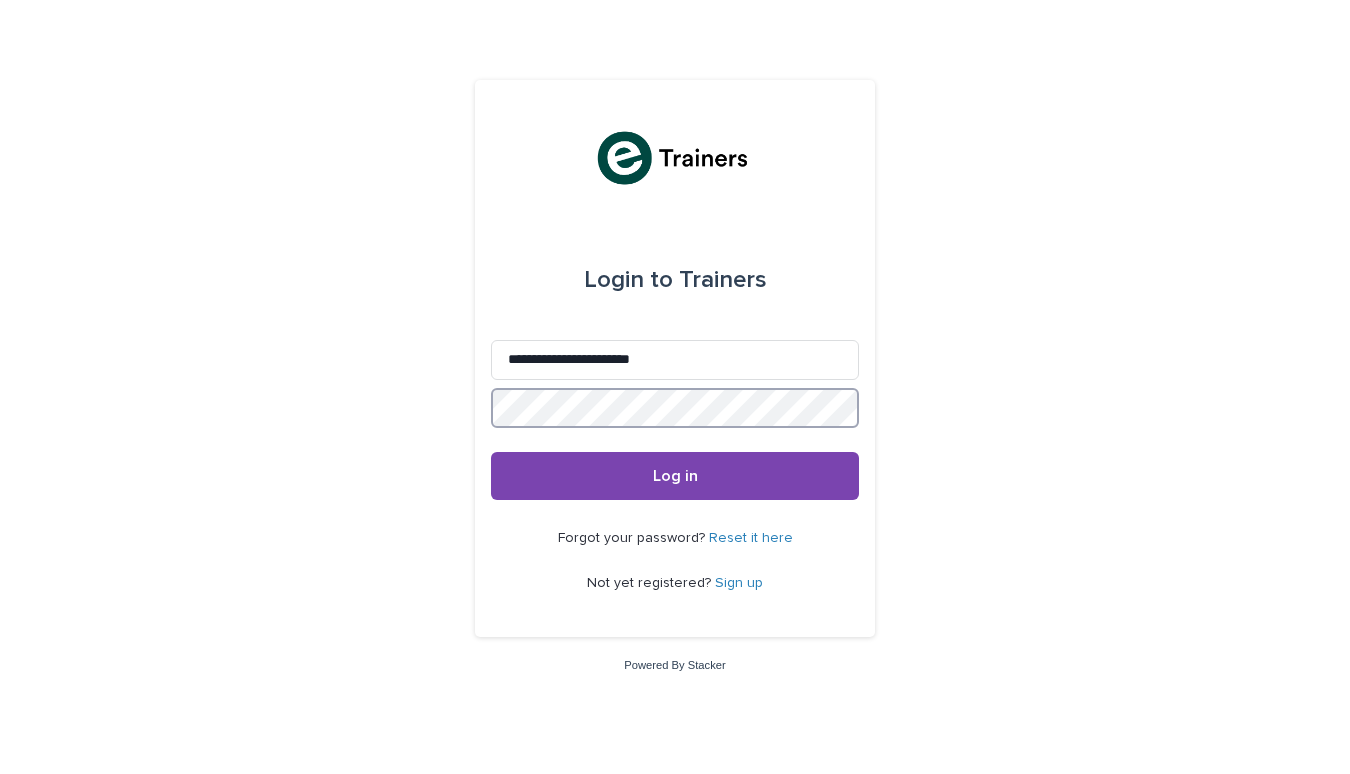 click on "Log in" at bounding box center (675, 476) 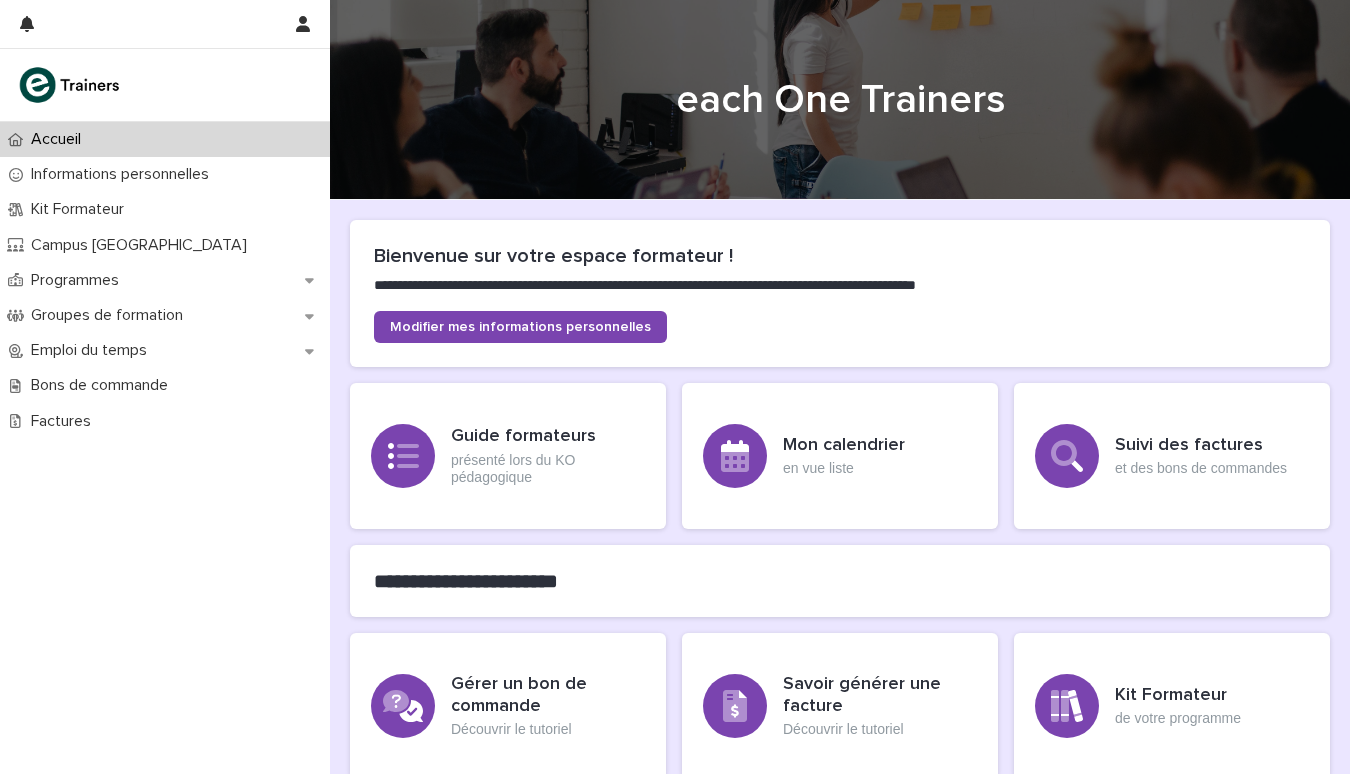 scroll, scrollTop: 0, scrollLeft: 0, axis: both 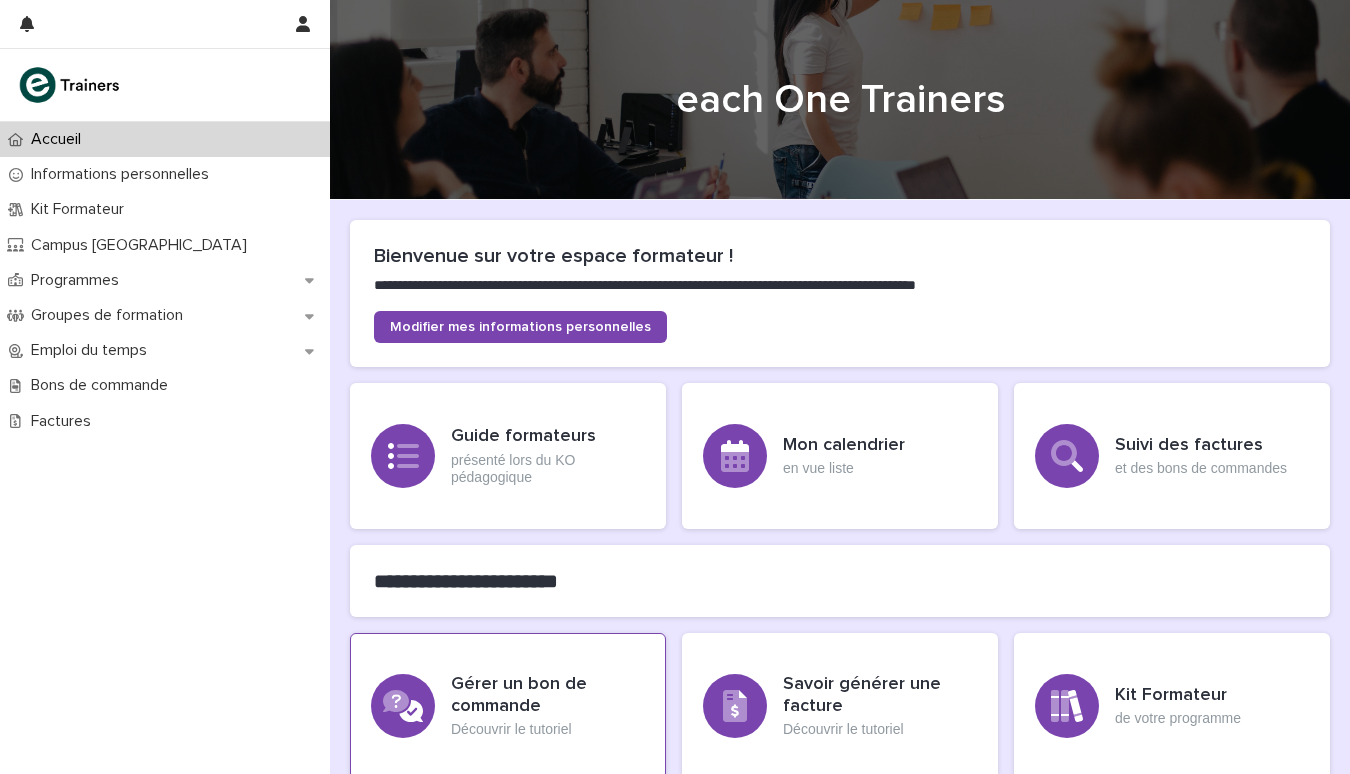 click on "Gérer un bon de commande" at bounding box center [548, 695] 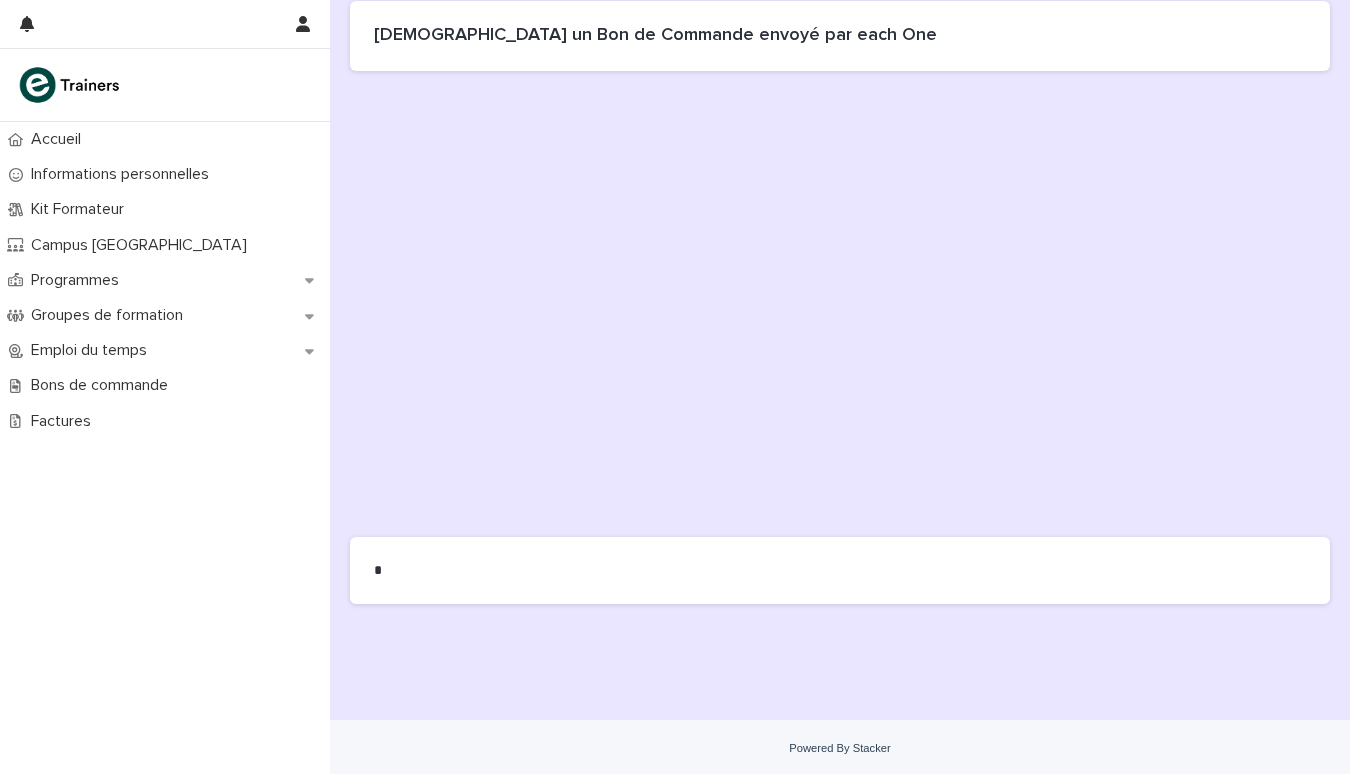 scroll, scrollTop: 971, scrollLeft: 0, axis: vertical 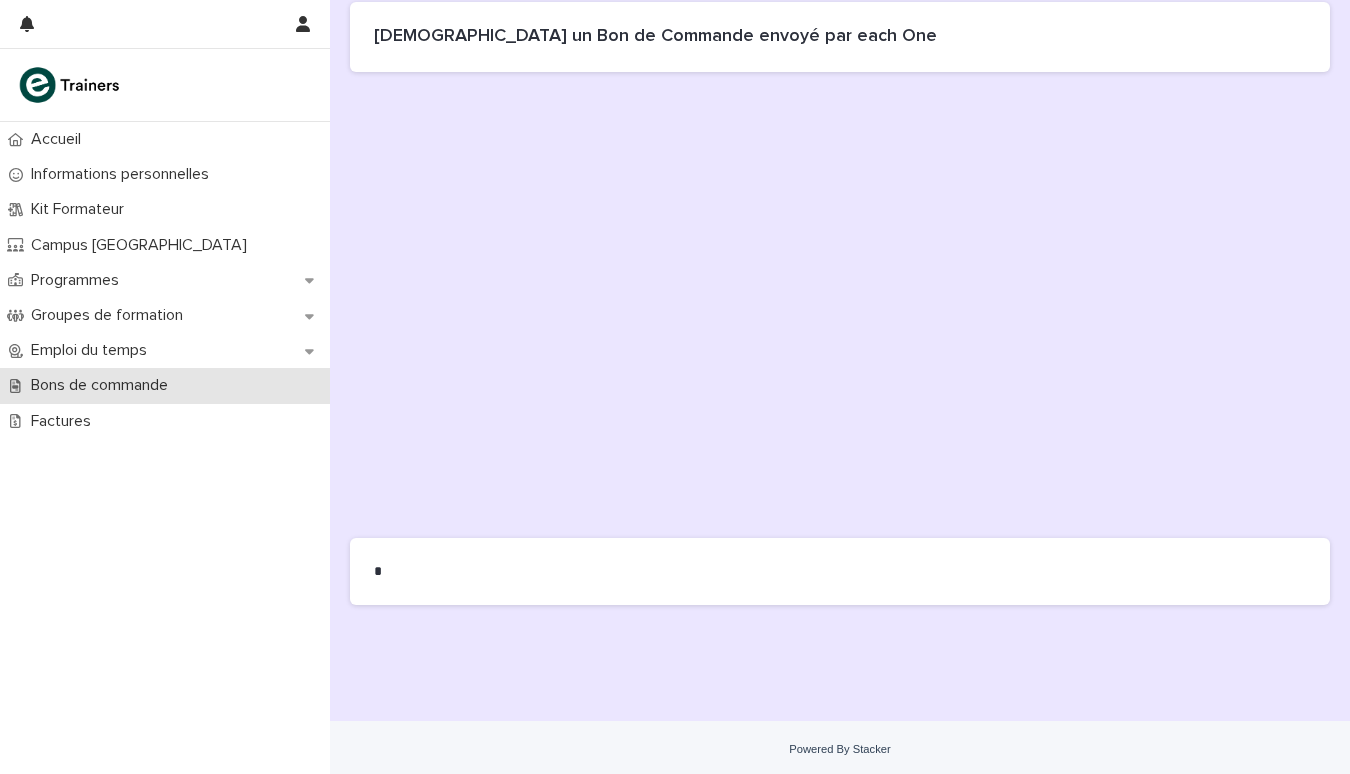 click on "Bons de commande" at bounding box center [103, 385] 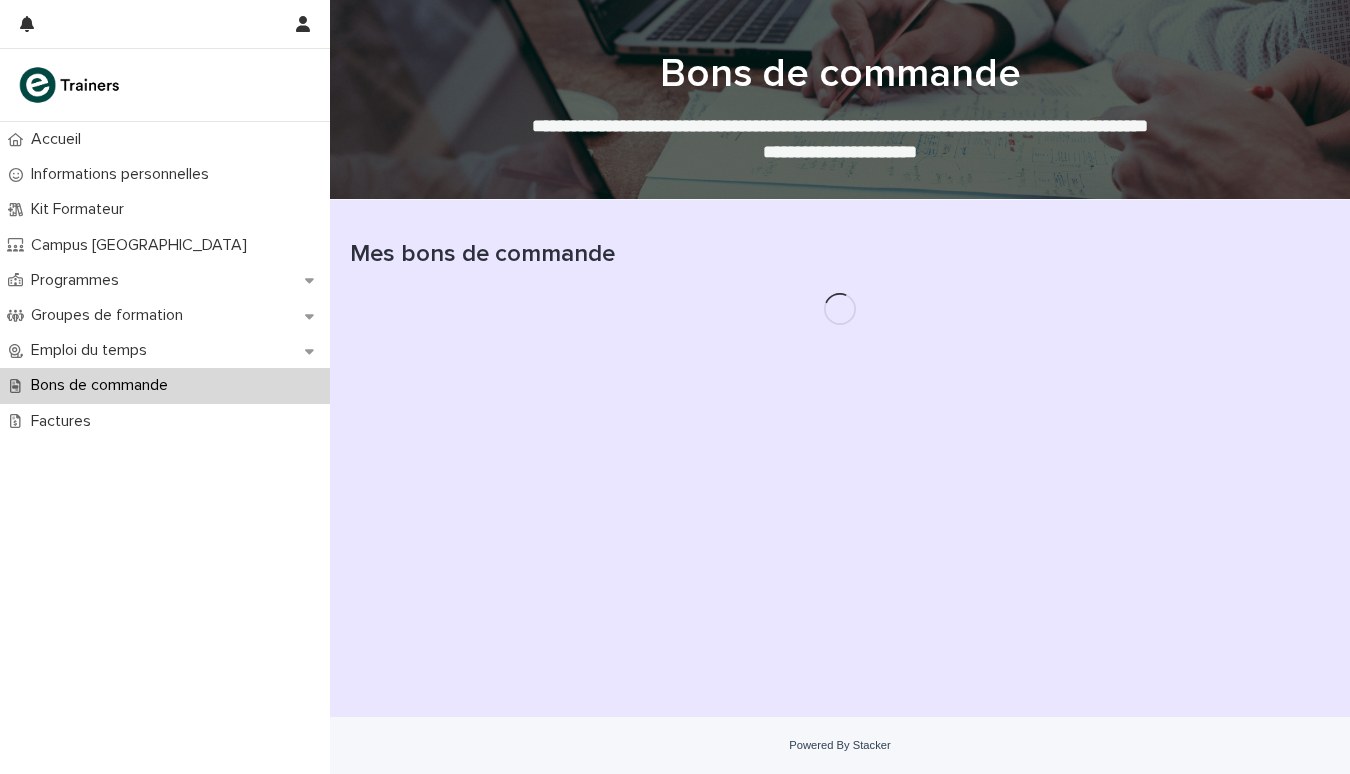 scroll, scrollTop: 0, scrollLeft: 0, axis: both 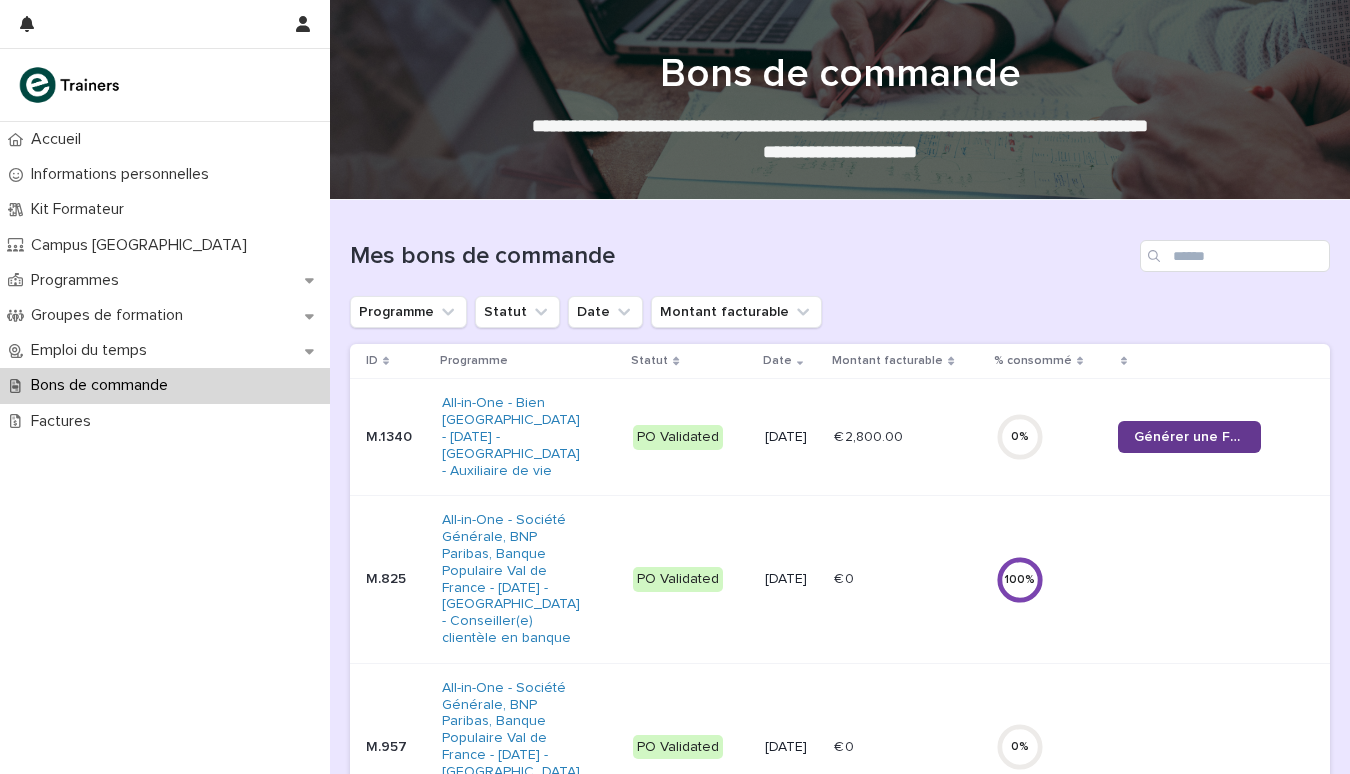 click on "Générer une Facture" at bounding box center [1189, 437] 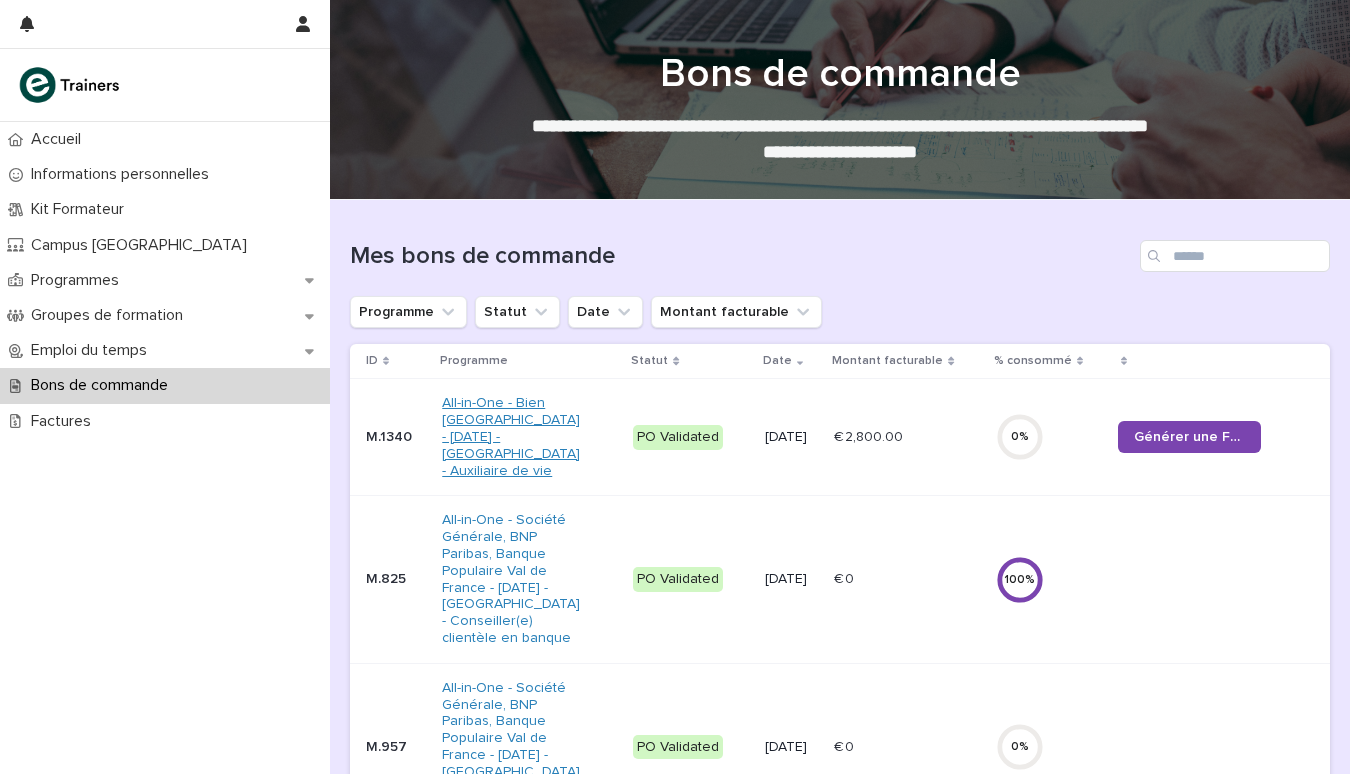click on "All-in-One - Bien [GEOGRAPHIC_DATA] - [DATE] - [GEOGRAPHIC_DATA] - Auxiliaire de vie" at bounding box center (513, 437) 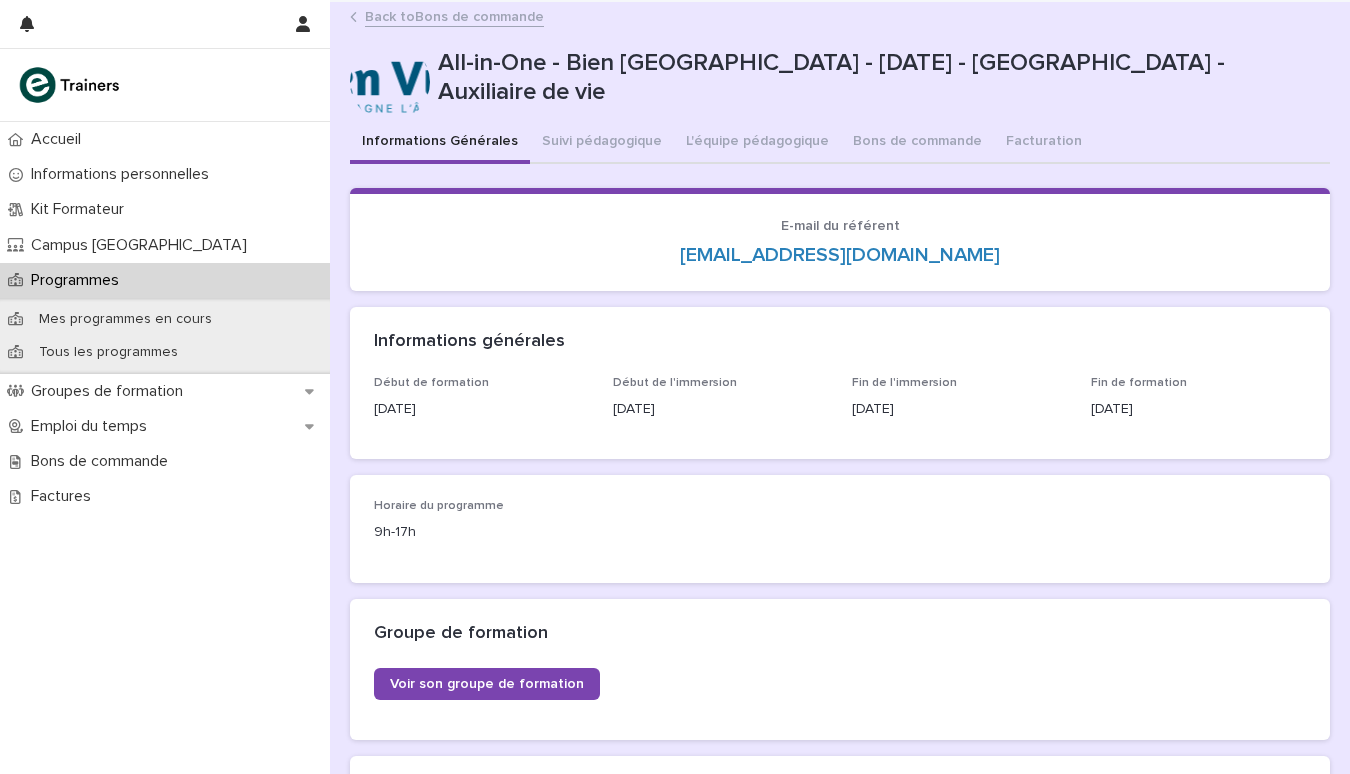 scroll, scrollTop: 0, scrollLeft: 0, axis: both 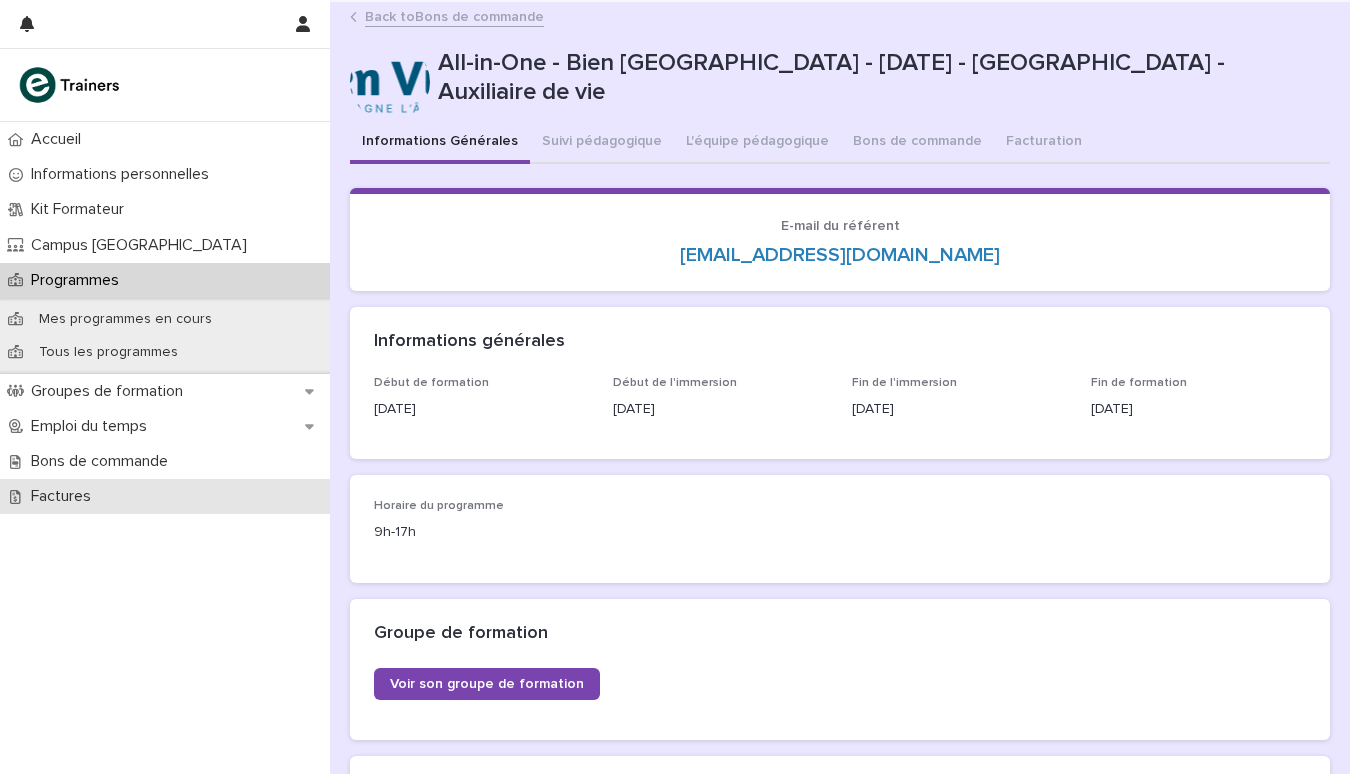 click on "Factures" at bounding box center [165, 496] 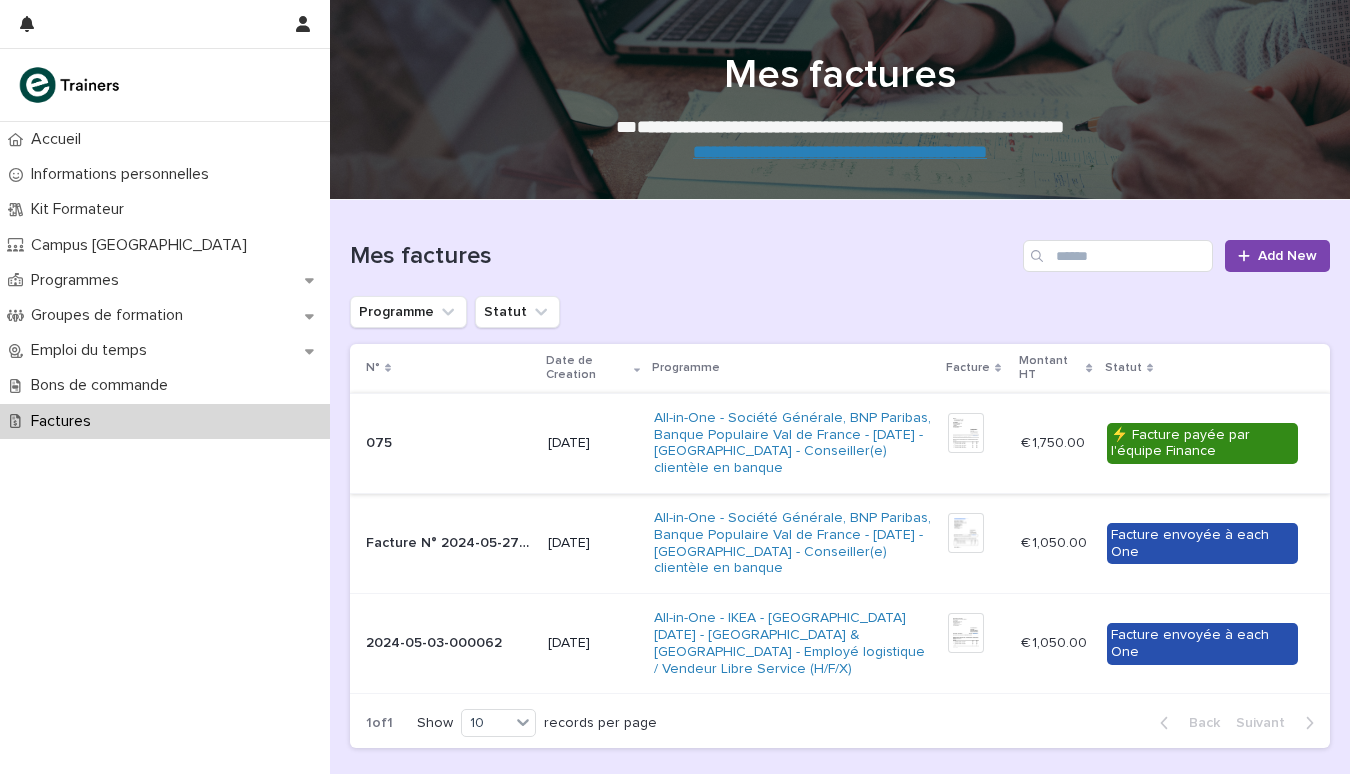 scroll, scrollTop: 0, scrollLeft: 0, axis: both 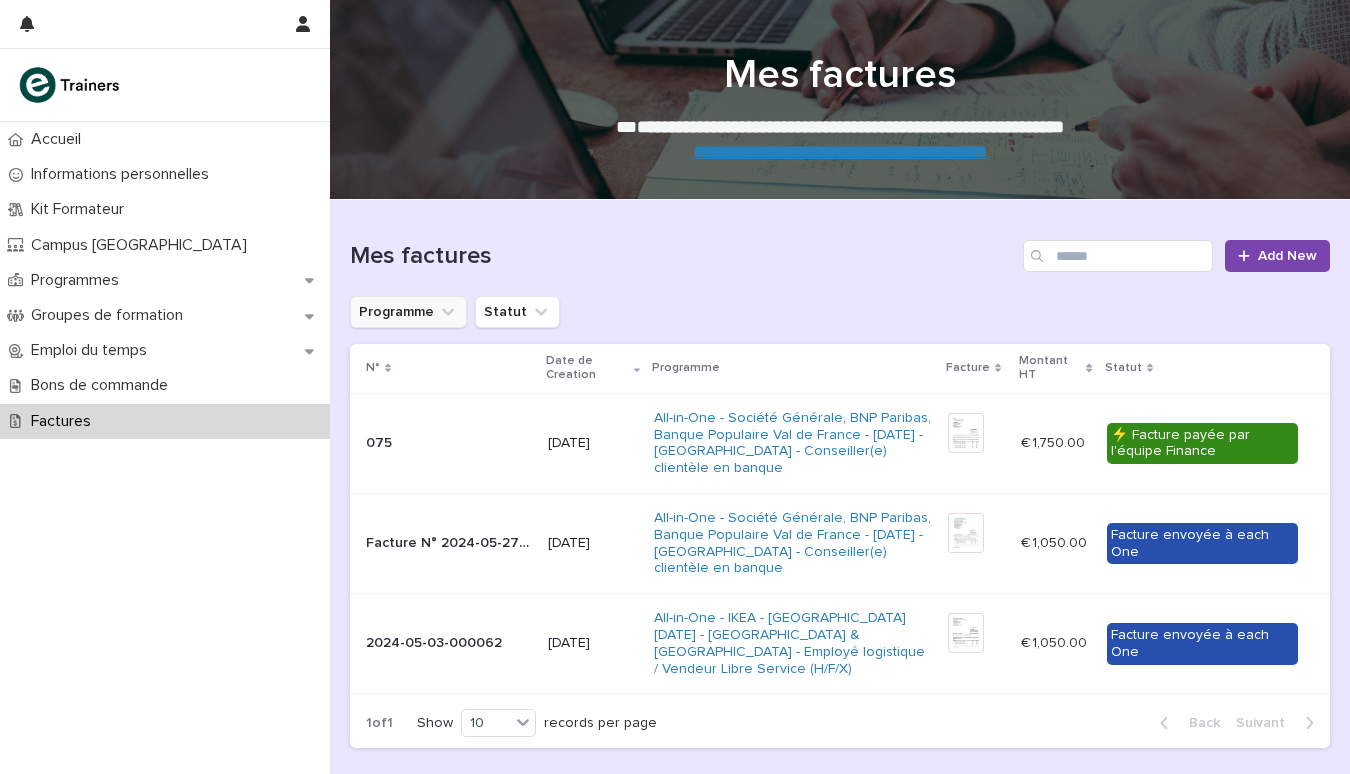 click 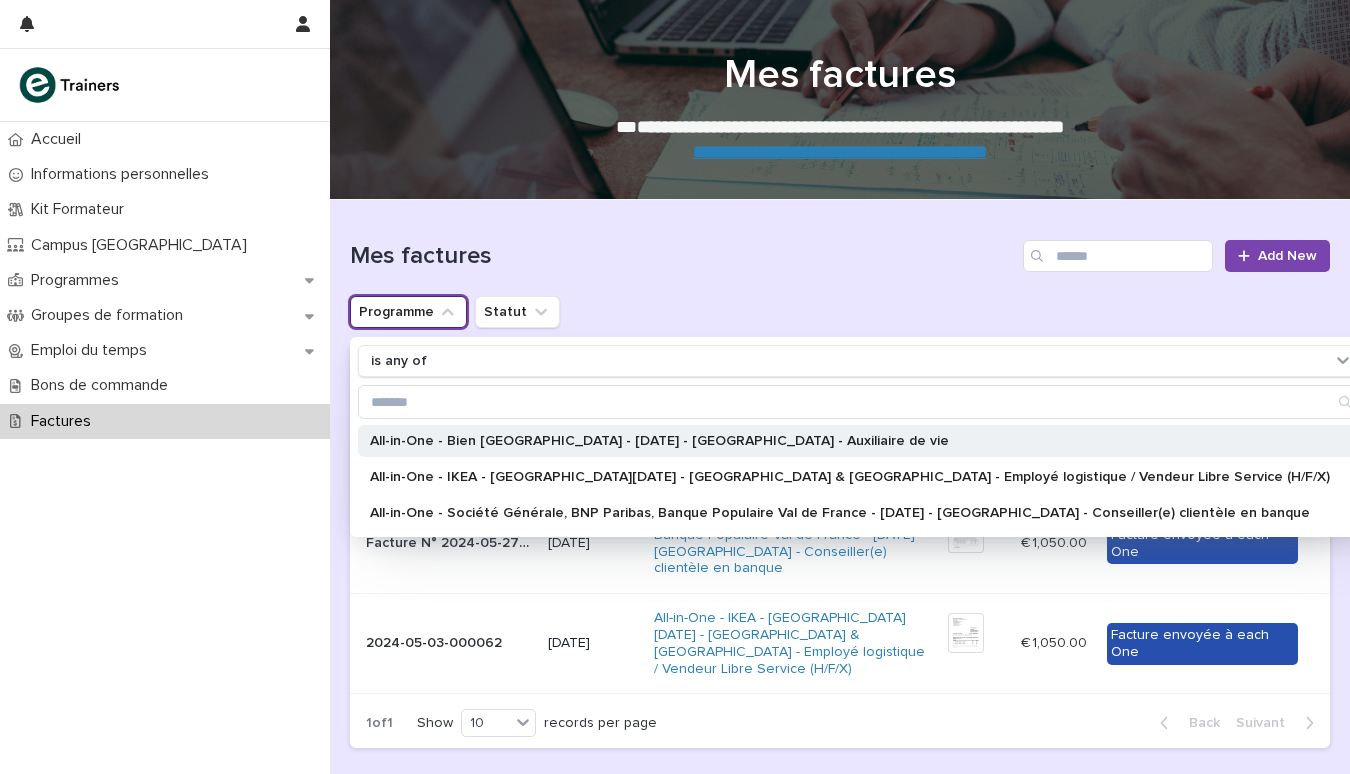 click on "All-in-One - Bien [GEOGRAPHIC_DATA] - [DATE] - [GEOGRAPHIC_DATA] - Auxiliaire de vie" at bounding box center [850, 441] 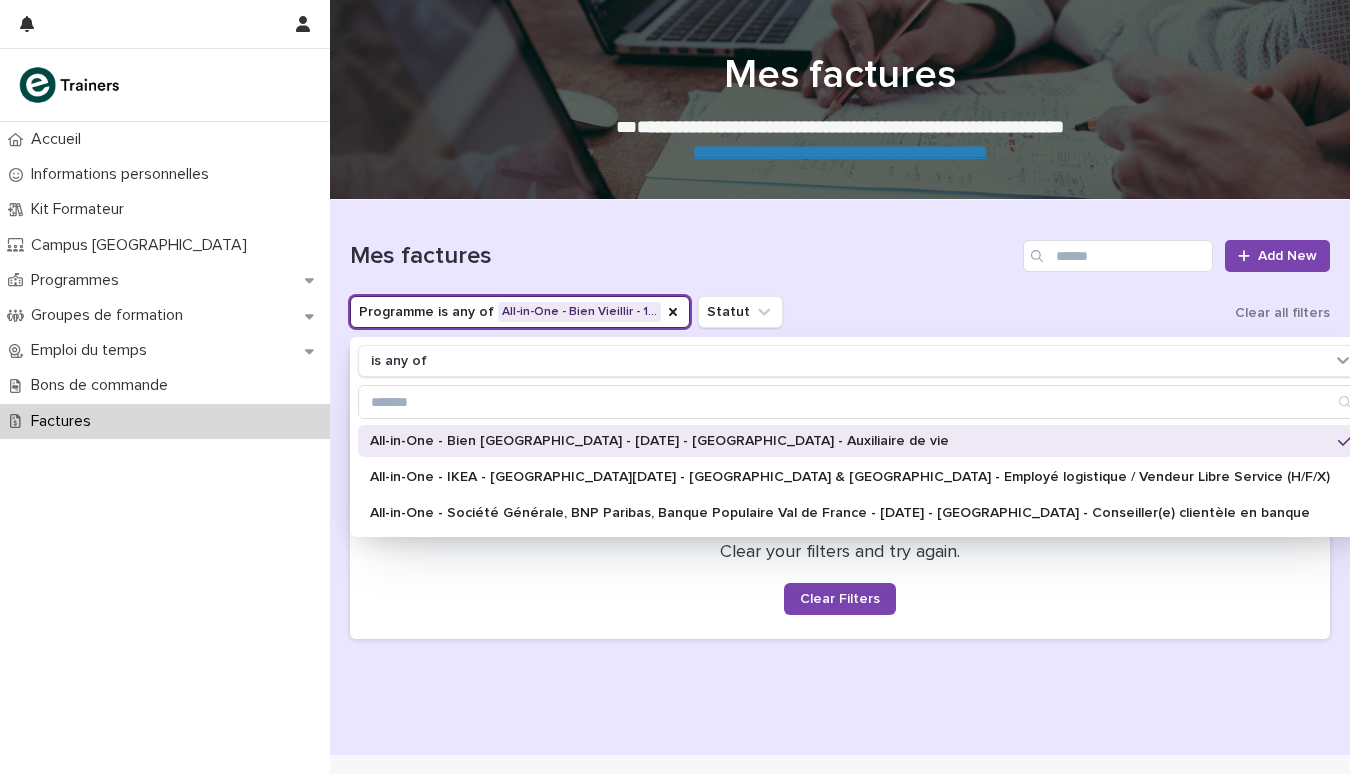 click on "Clear your filters and try again. Clear Filters" at bounding box center [840, 579] 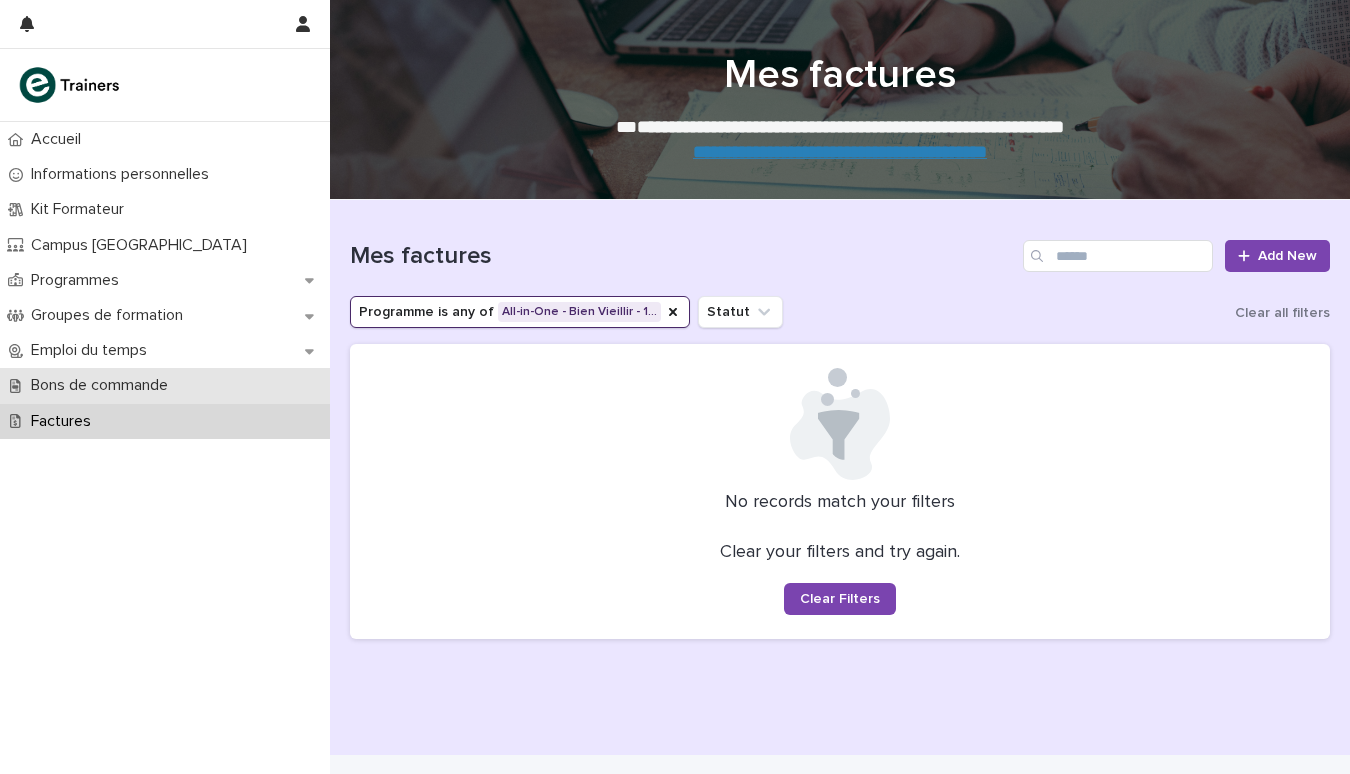 click on "Bons de commande" at bounding box center [103, 385] 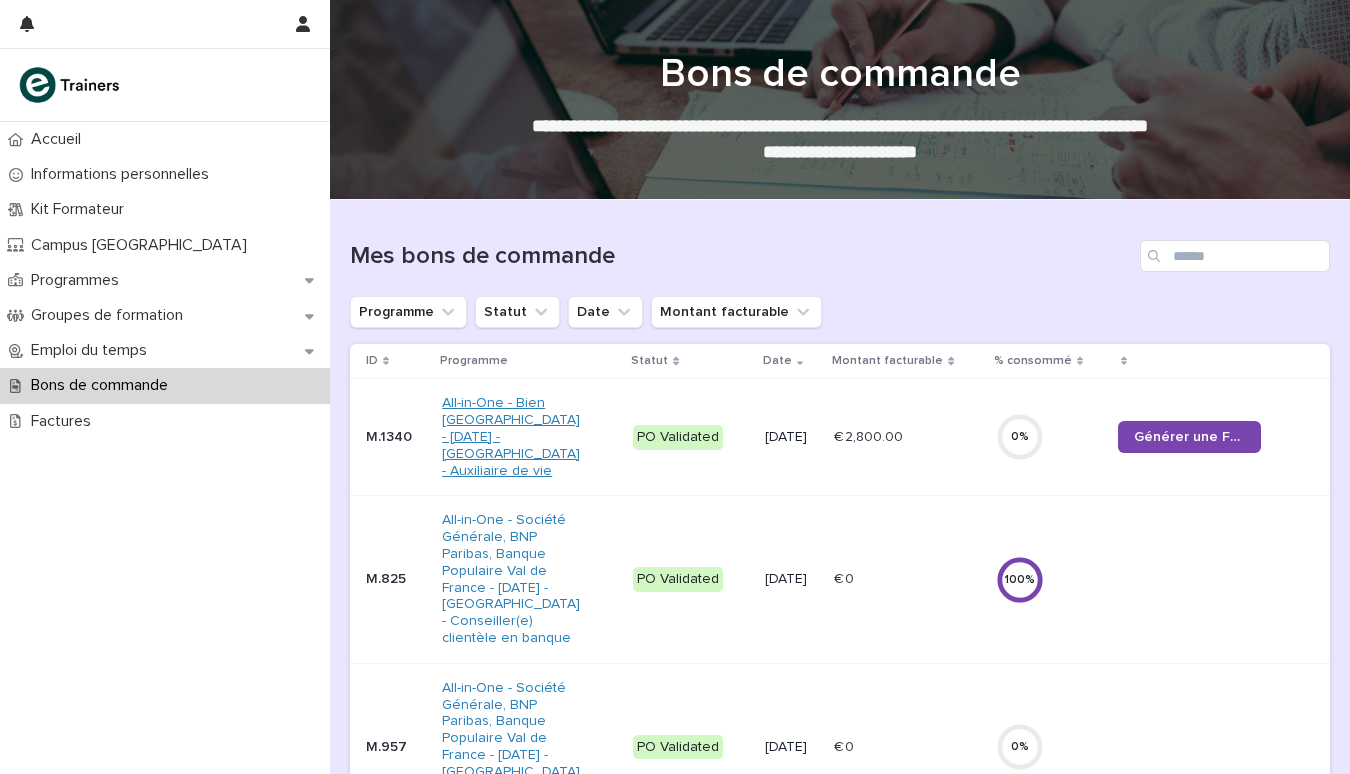 click on "All-in-One - Bien [GEOGRAPHIC_DATA] - [DATE] - [GEOGRAPHIC_DATA] - Auxiliaire de vie" at bounding box center [513, 437] 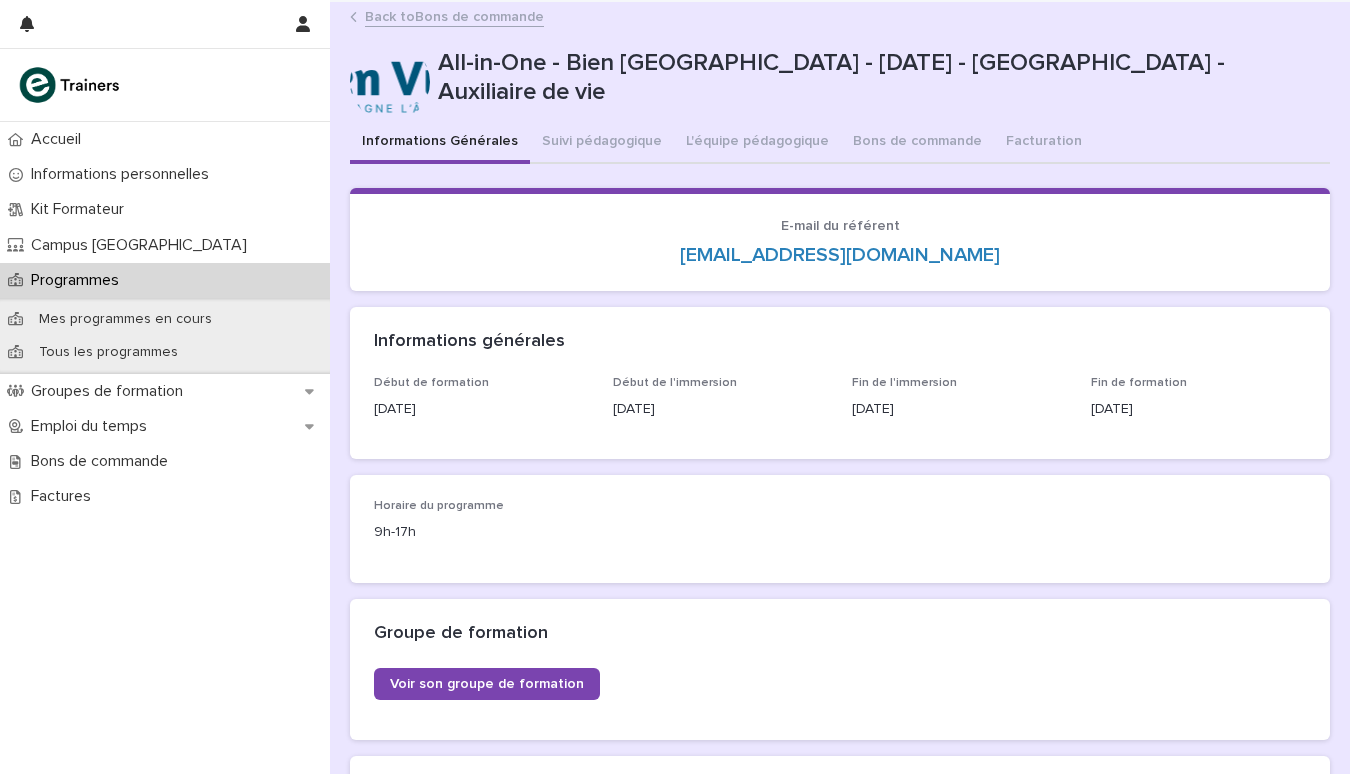scroll, scrollTop: 0, scrollLeft: 0, axis: both 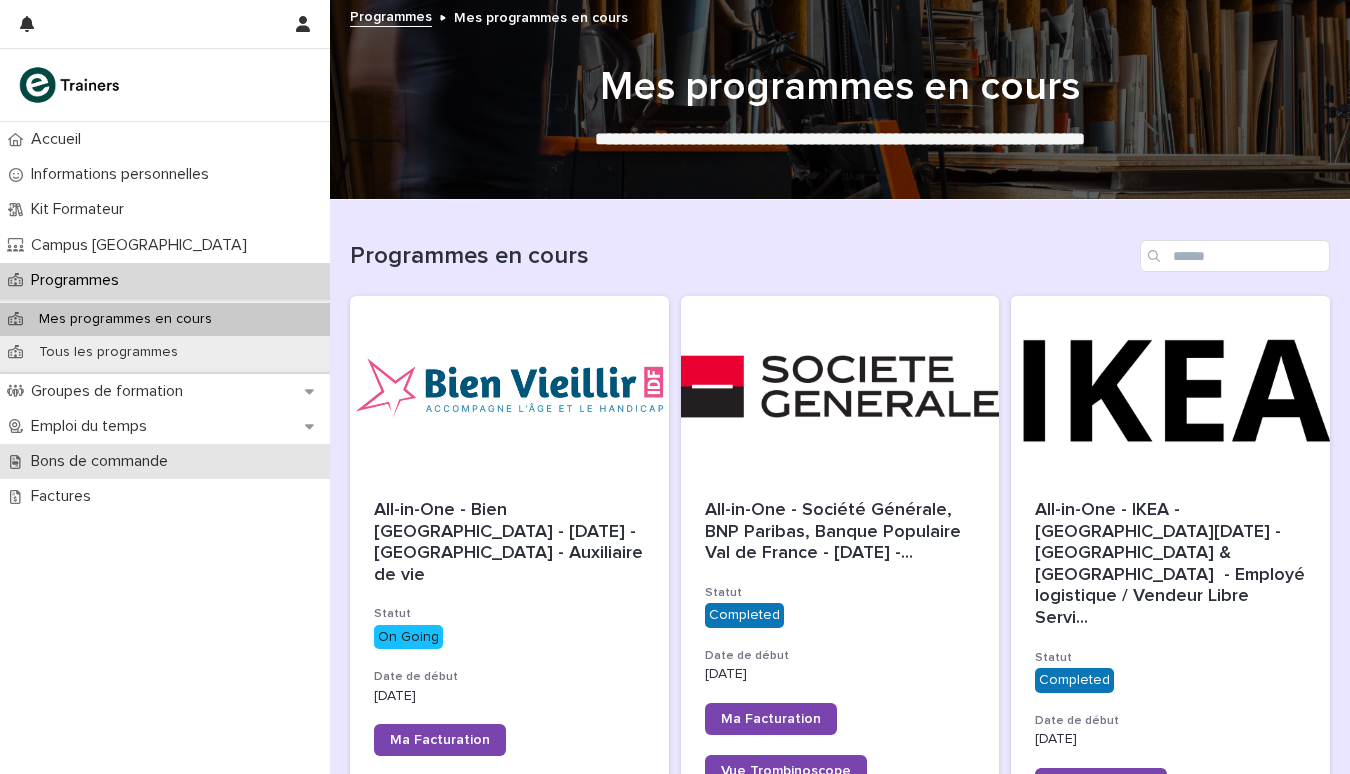 click on "Bons de commande" at bounding box center [103, 461] 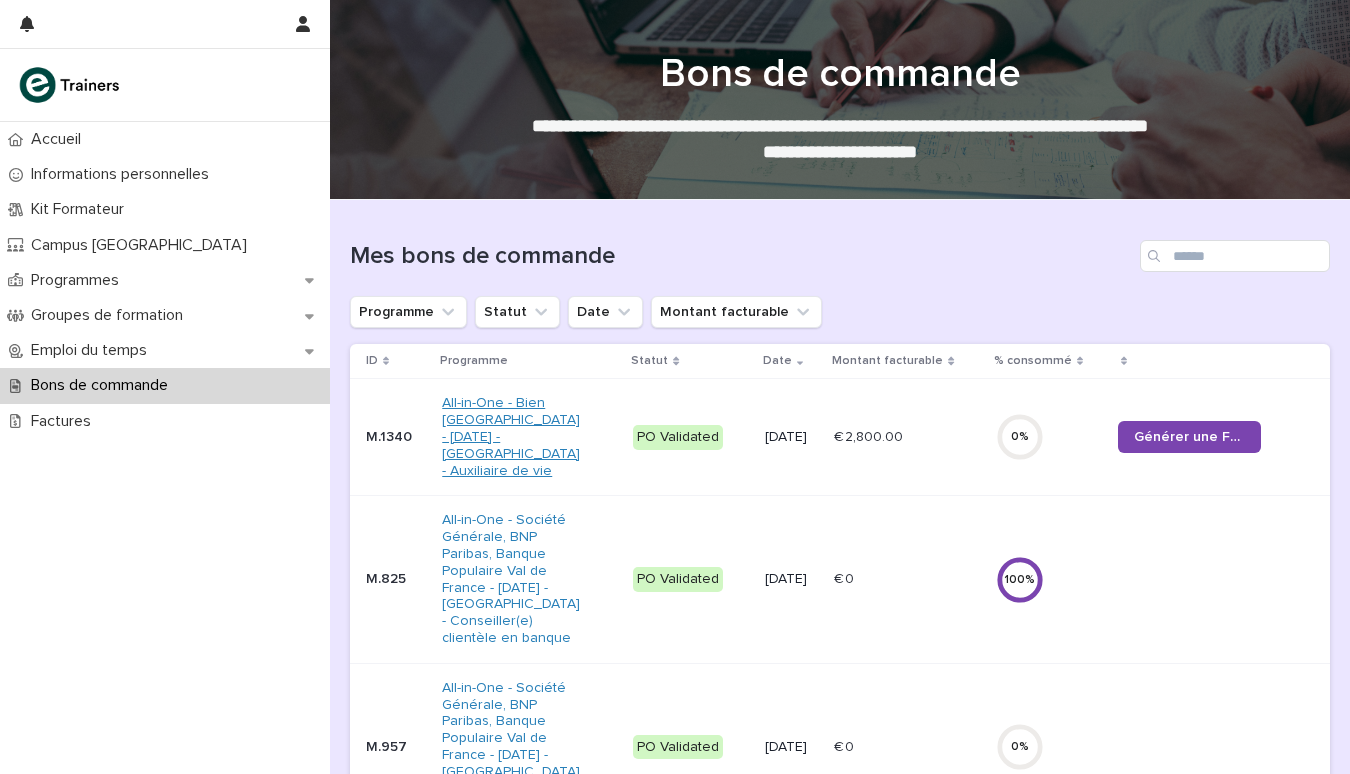 click on "All-in-One - Bien [GEOGRAPHIC_DATA] - [DATE] - [GEOGRAPHIC_DATA] - Auxiliaire de vie" at bounding box center (513, 437) 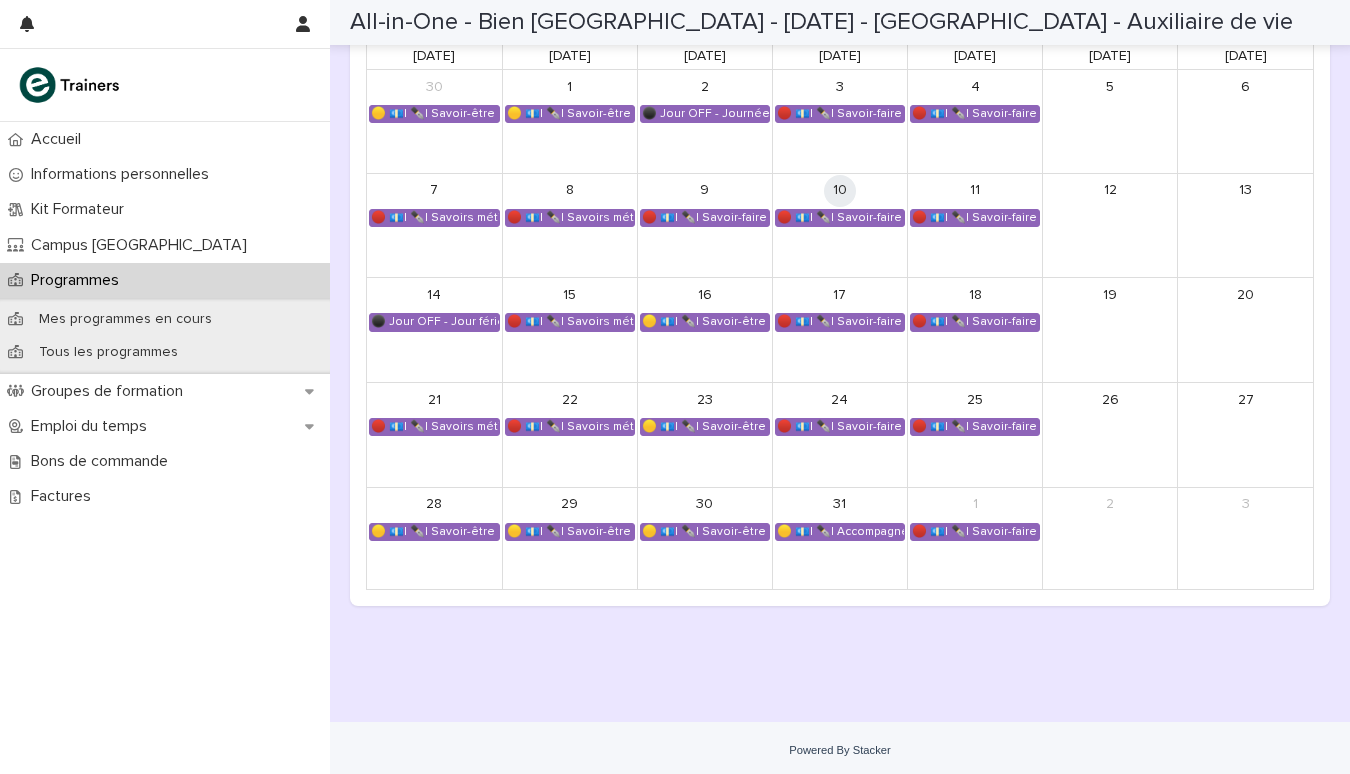 scroll, scrollTop: 1151, scrollLeft: 0, axis: vertical 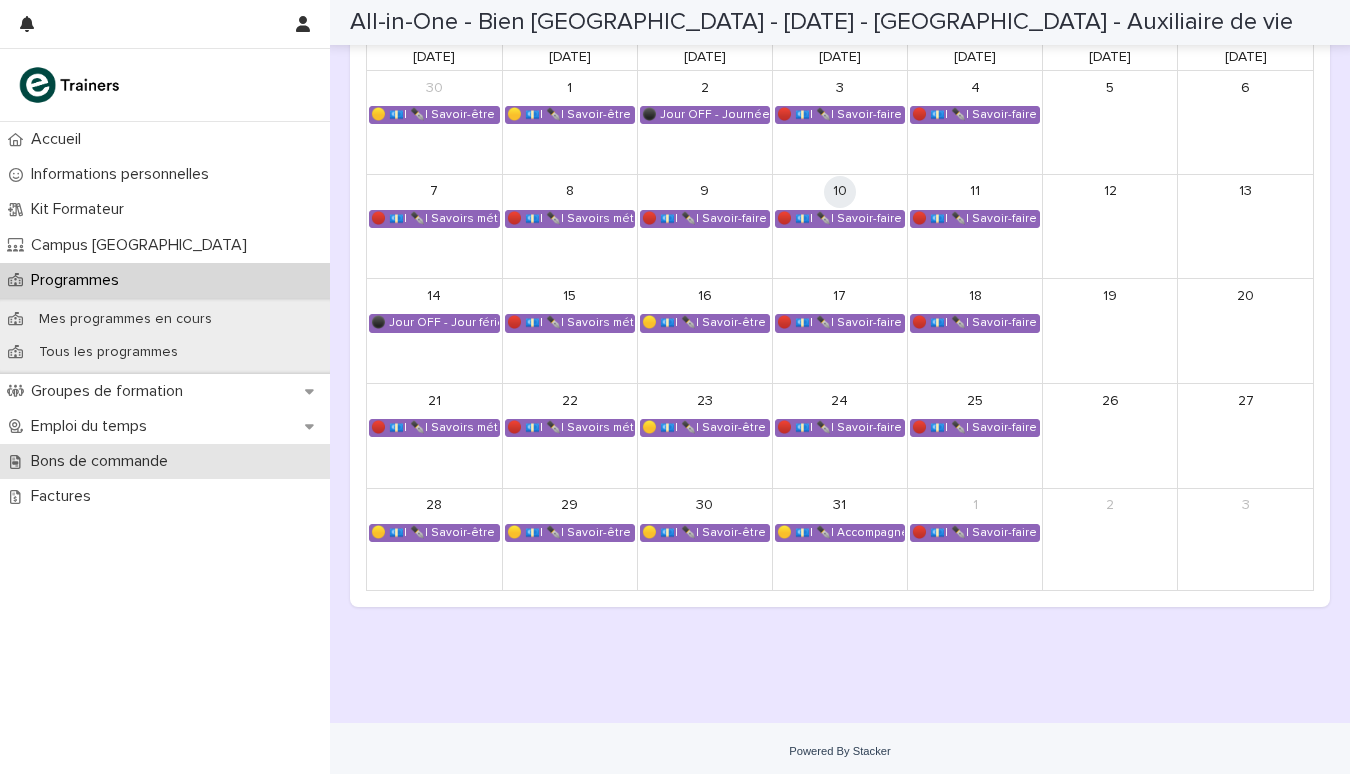 click on "Bons de commande" at bounding box center [103, 461] 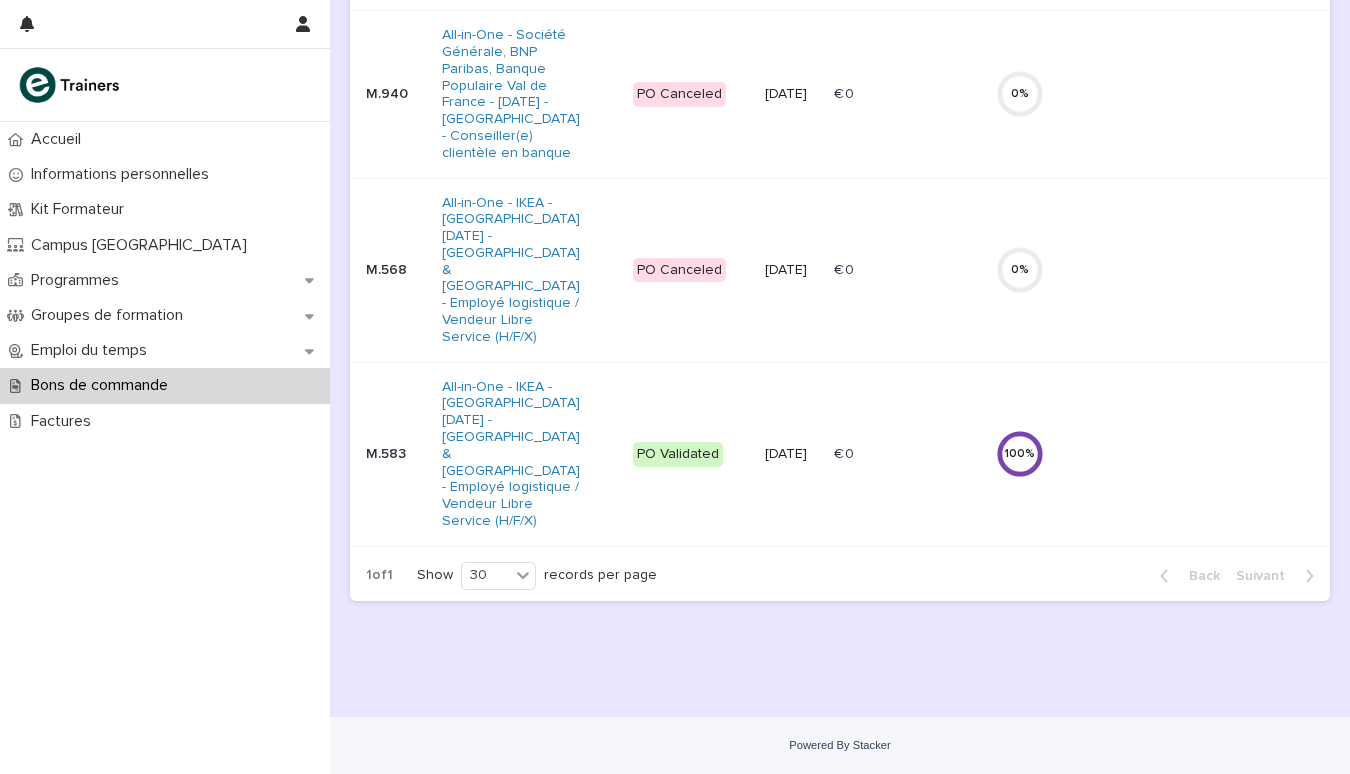 scroll, scrollTop: 0, scrollLeft: 0, axis: both 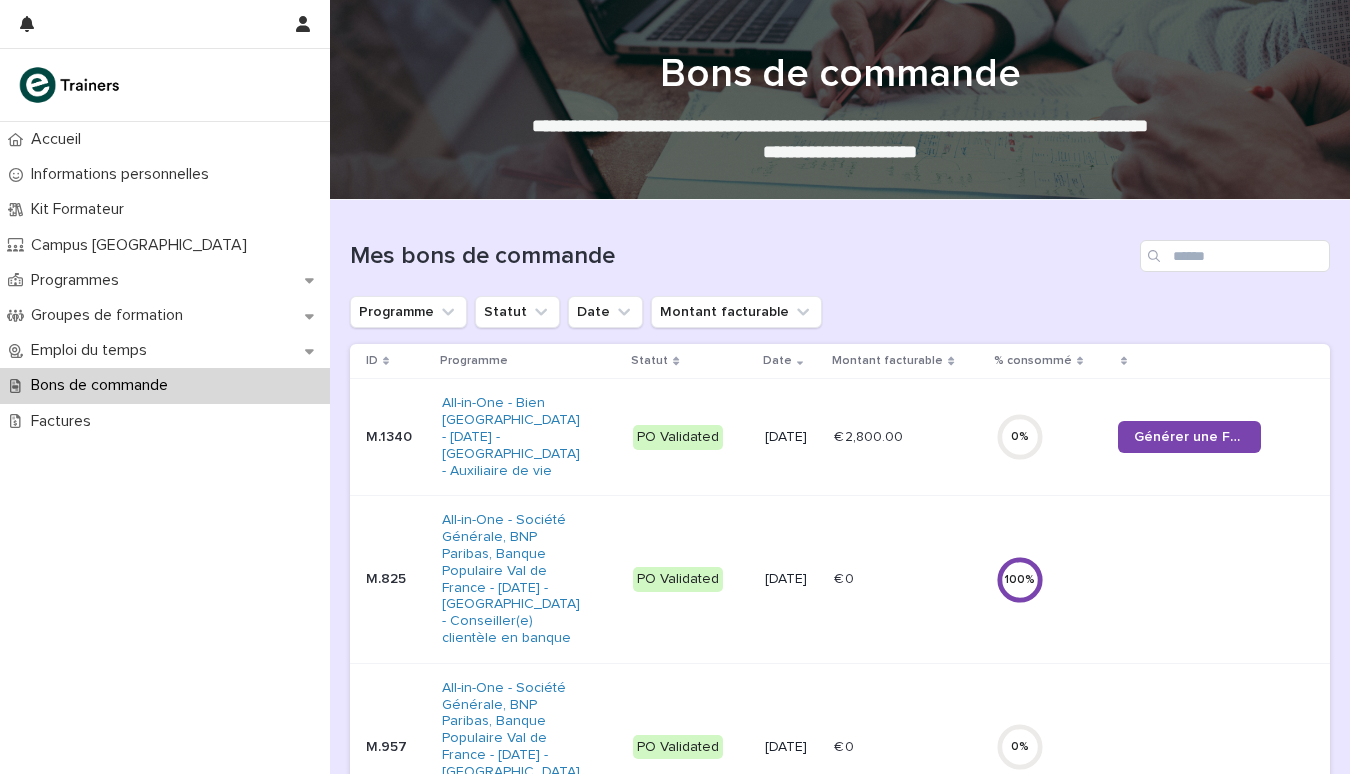 click on "PO Validated" at bounding box center [678, 437] 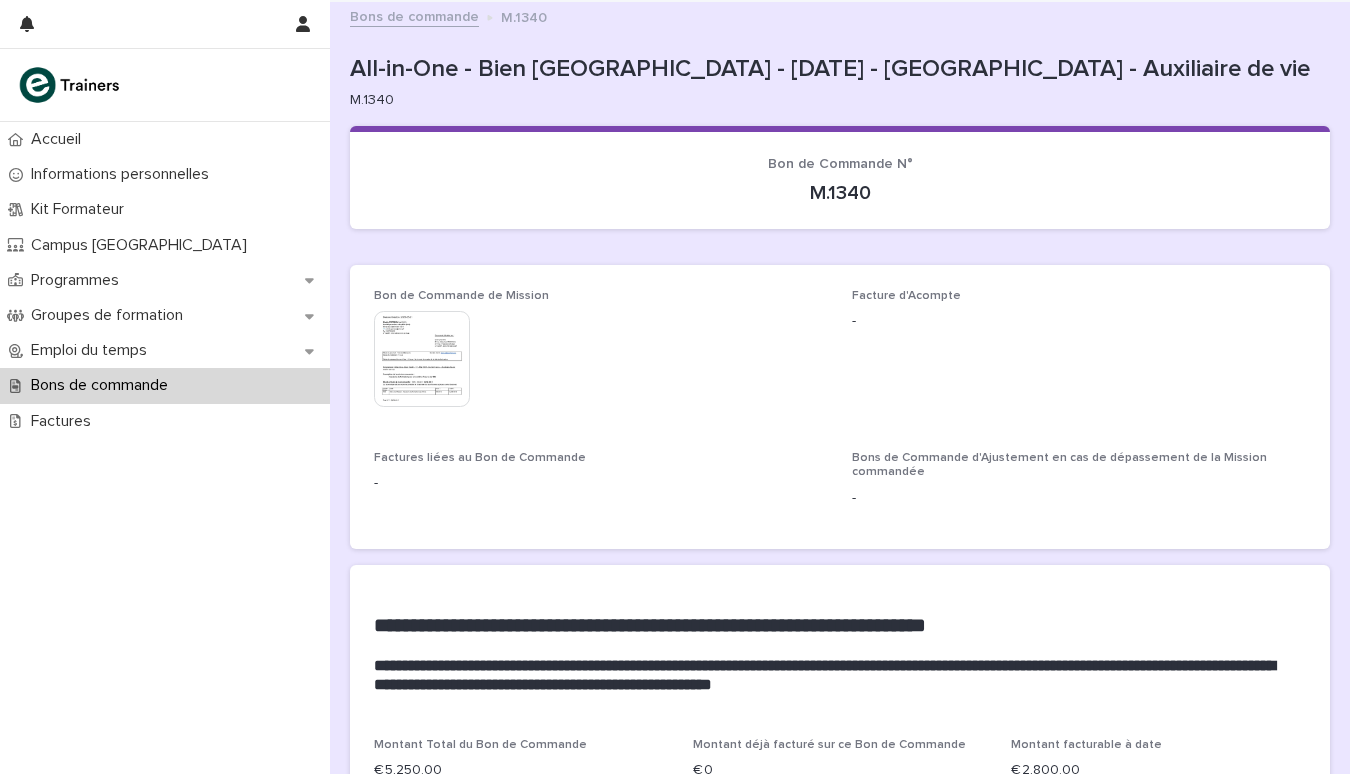 scroll, scrollTop: 0, scrollLeft: 0, axis: both 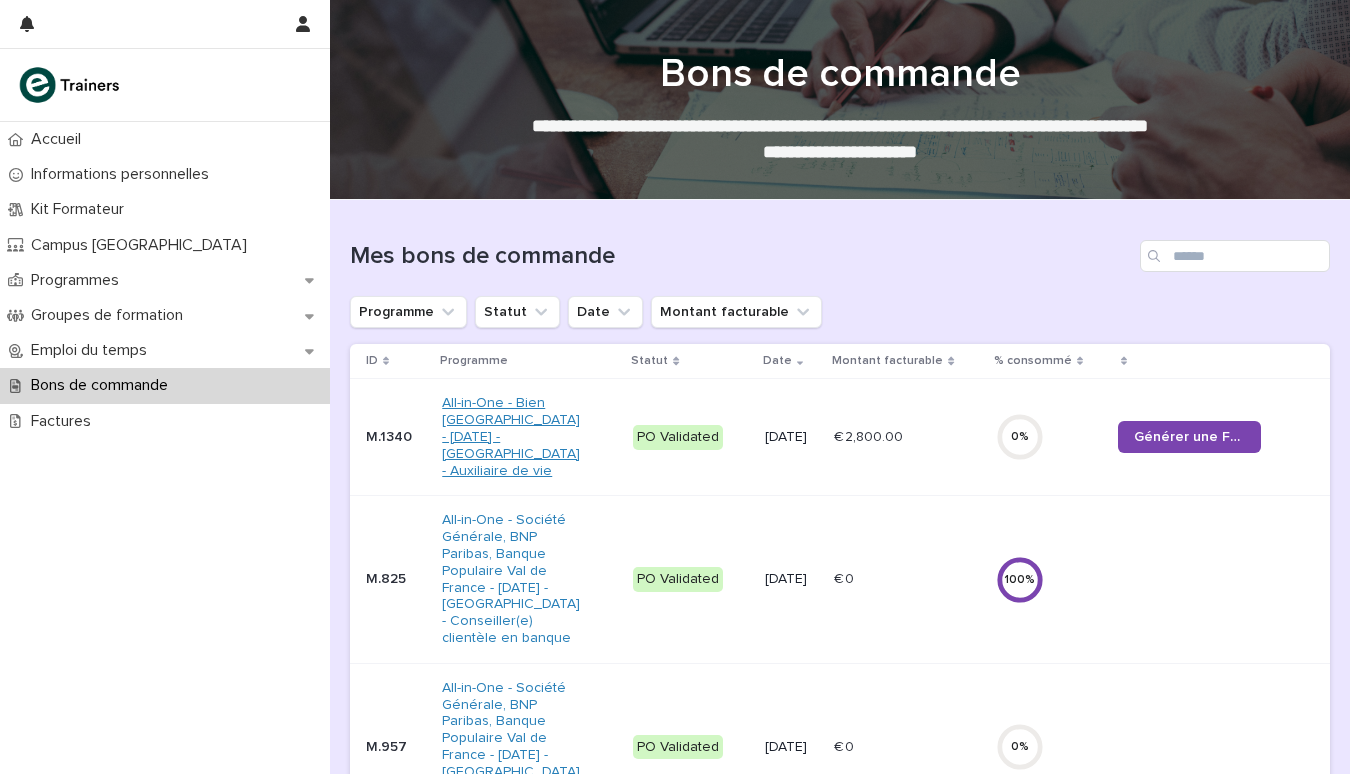 click on "All-in-One - Bien [GEOGRAPHIC_DATA] - [DATE] - [GEOGRAPHIC_DATA] - Auxiliaire de vie" at bounding box center [513, 437] 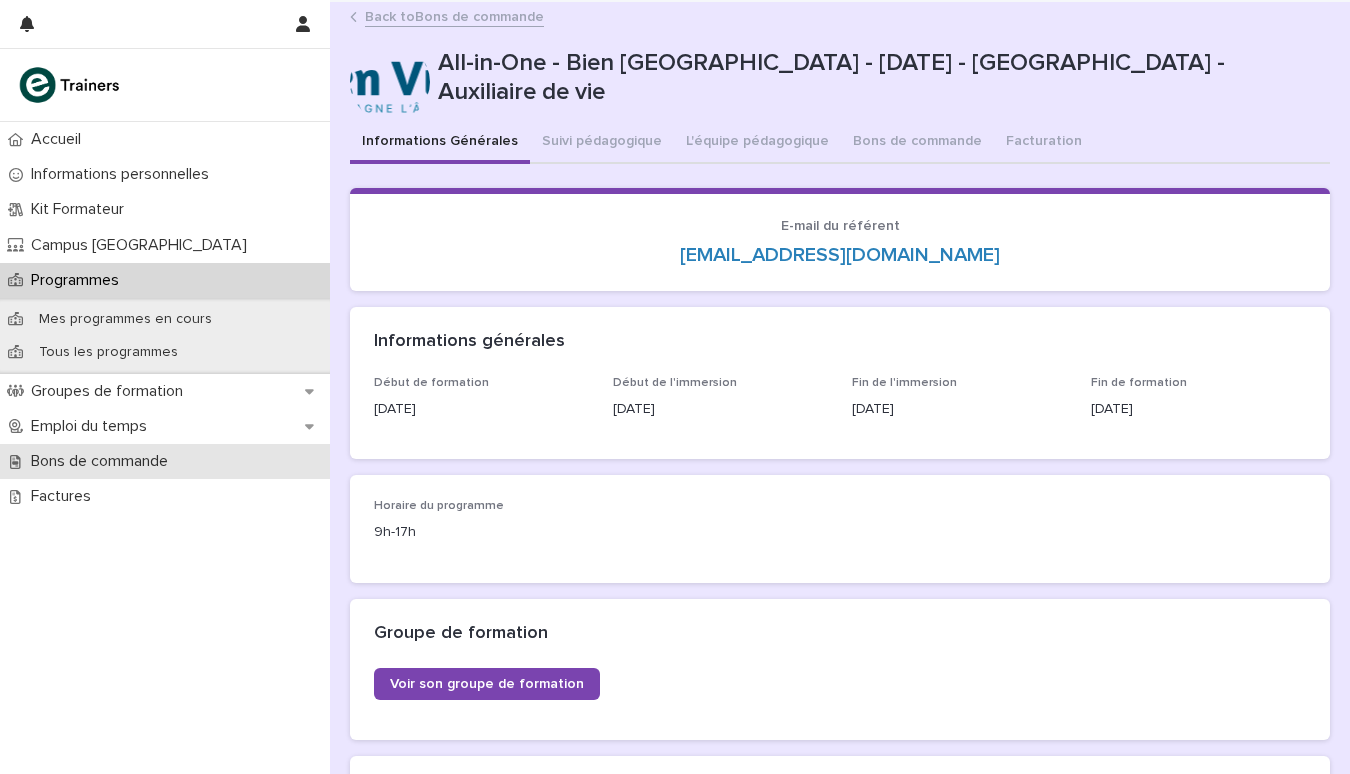 scroll, scrollTop: 0, scrollLeft: 0, axis: both 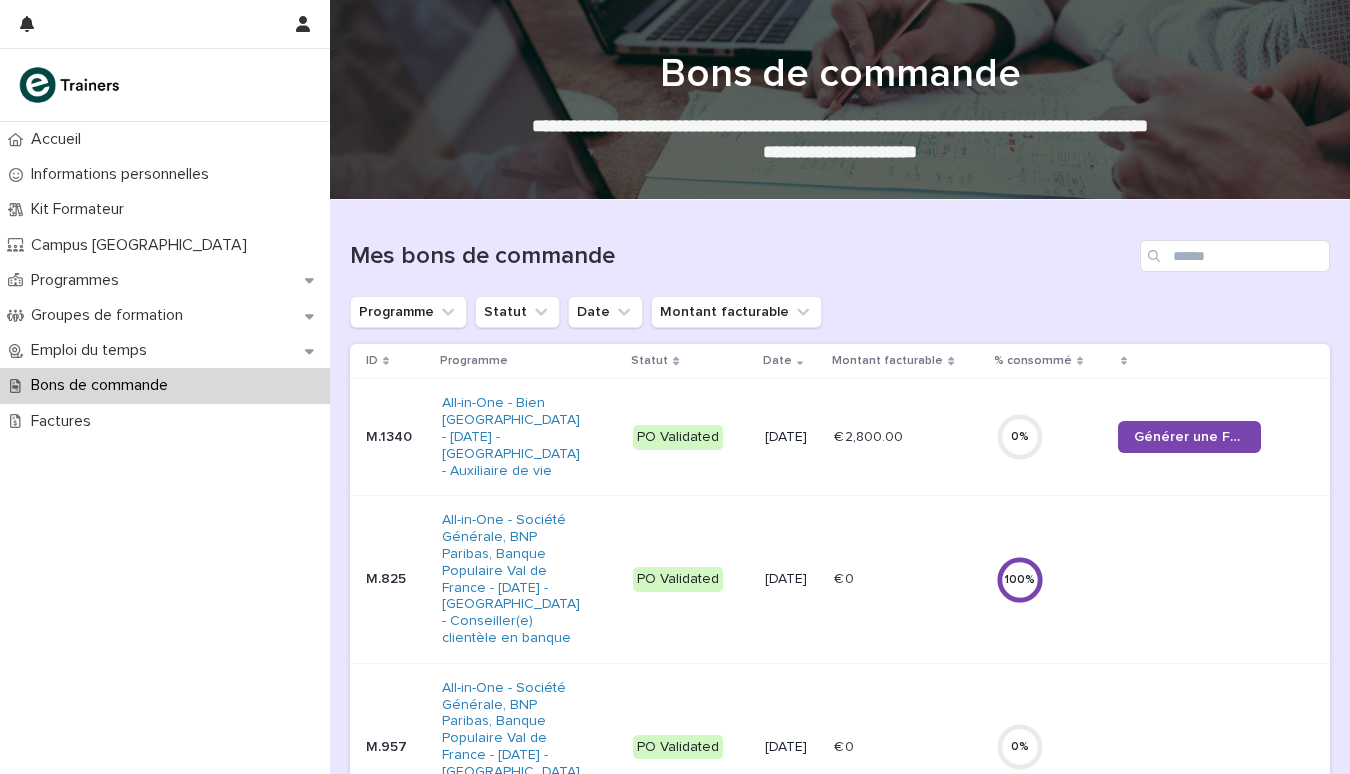 click on "PO Validated" at bounding box center (678, 437) 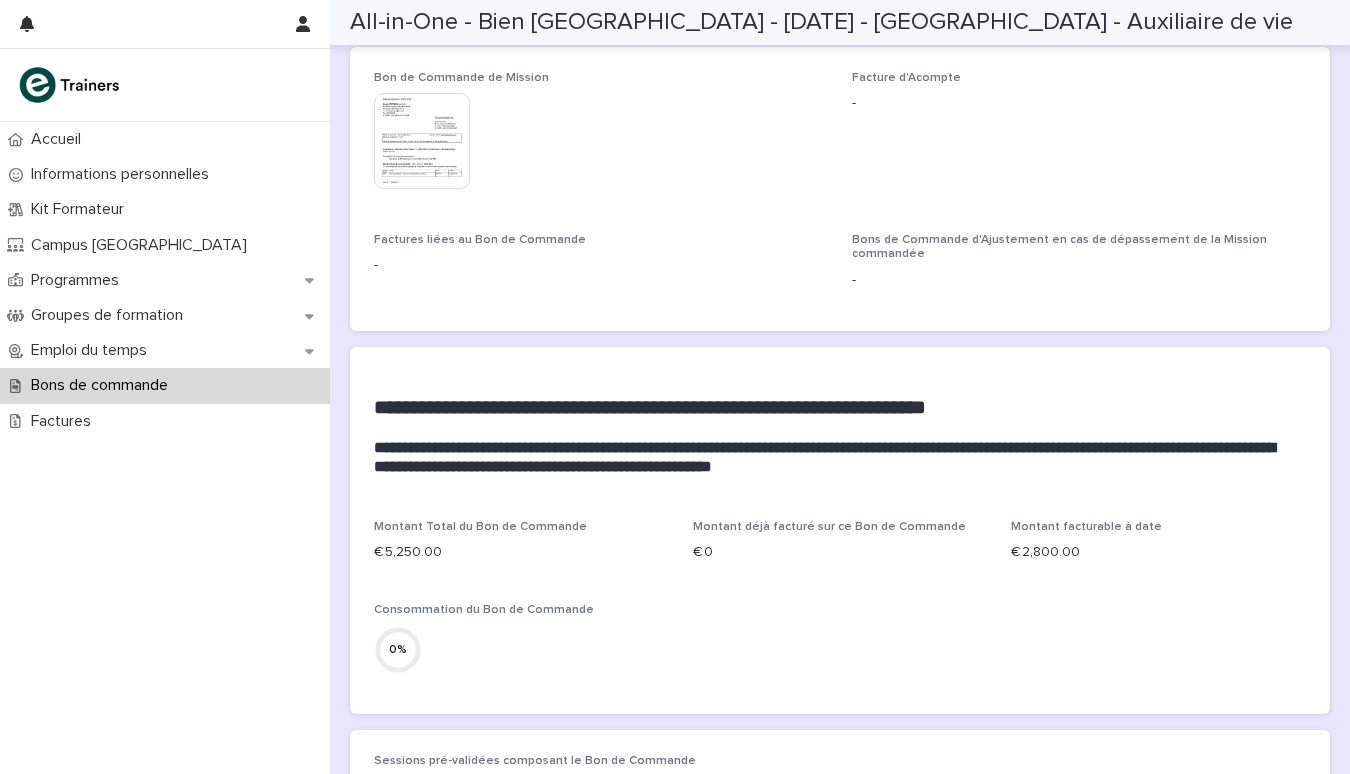 scroll, scrollTop: 197, scrollLeft: 0, axis: vertical 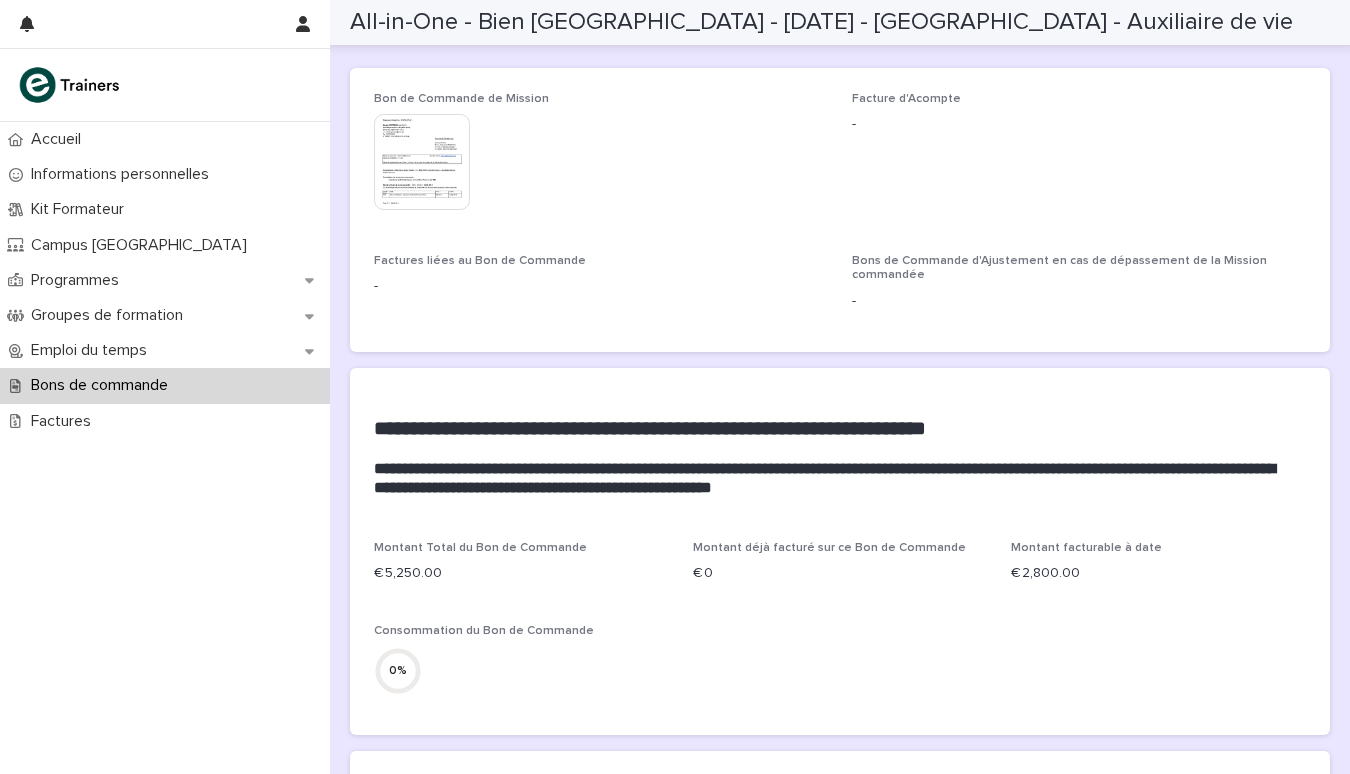 click at bounding box center (422, 162) 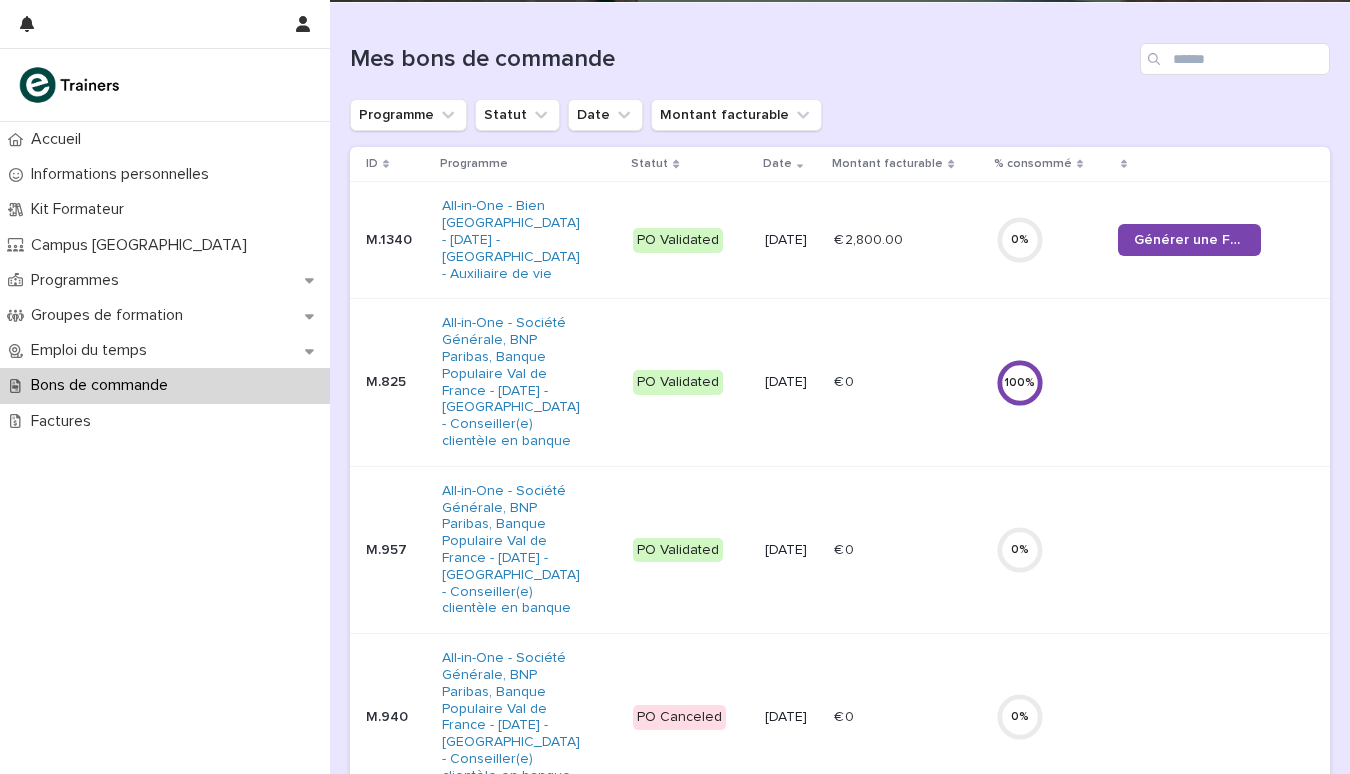 scroll, scrollTop: 0, scrollLeft: 0, axis: both 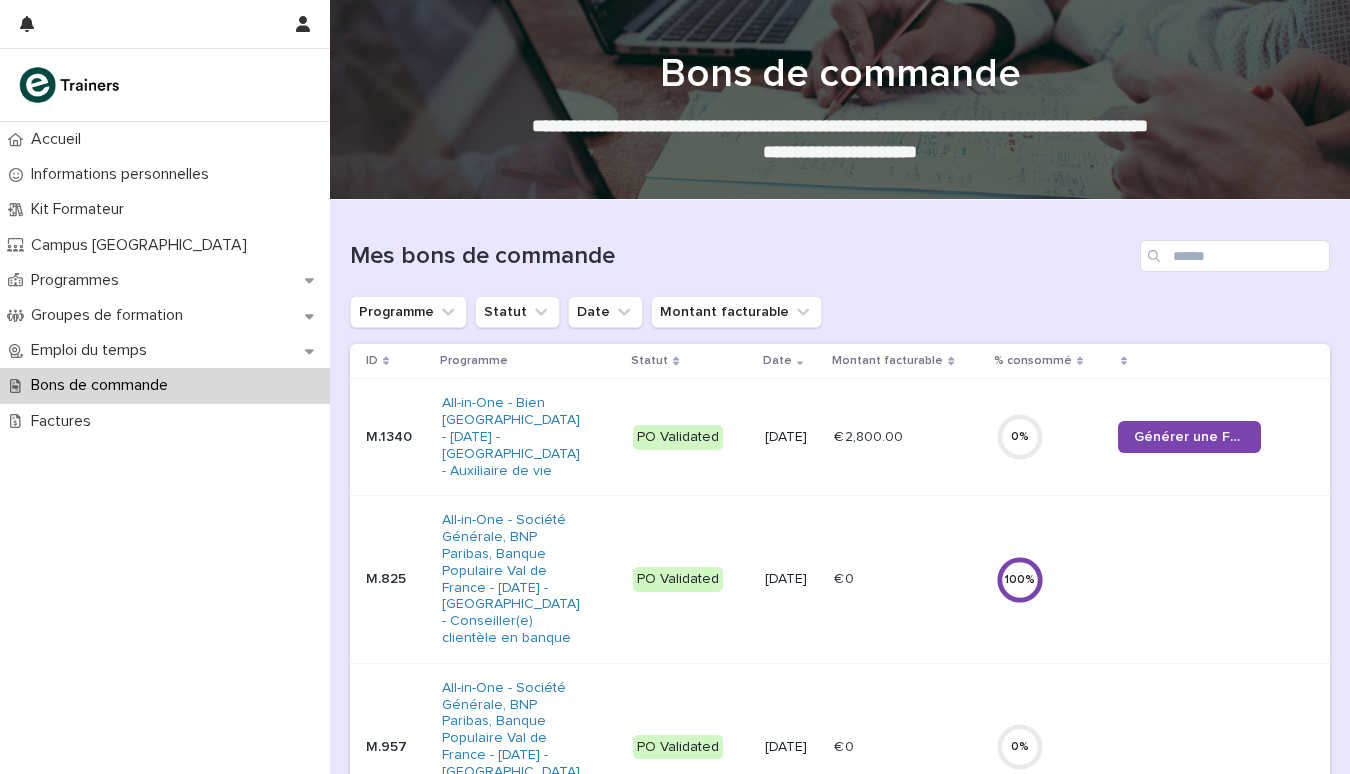 click on "PO Validated" at bounding box center (678, 437) 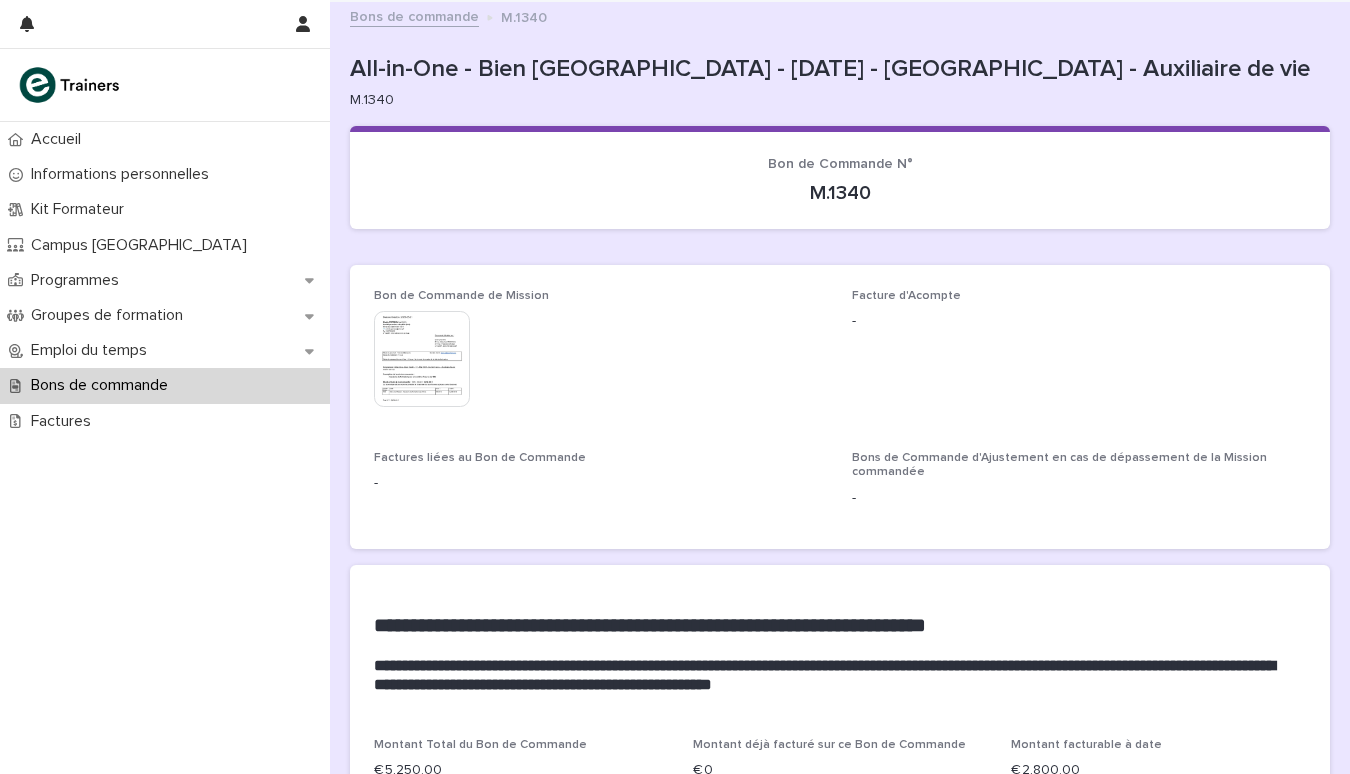 click at bounding box center [422, 359] 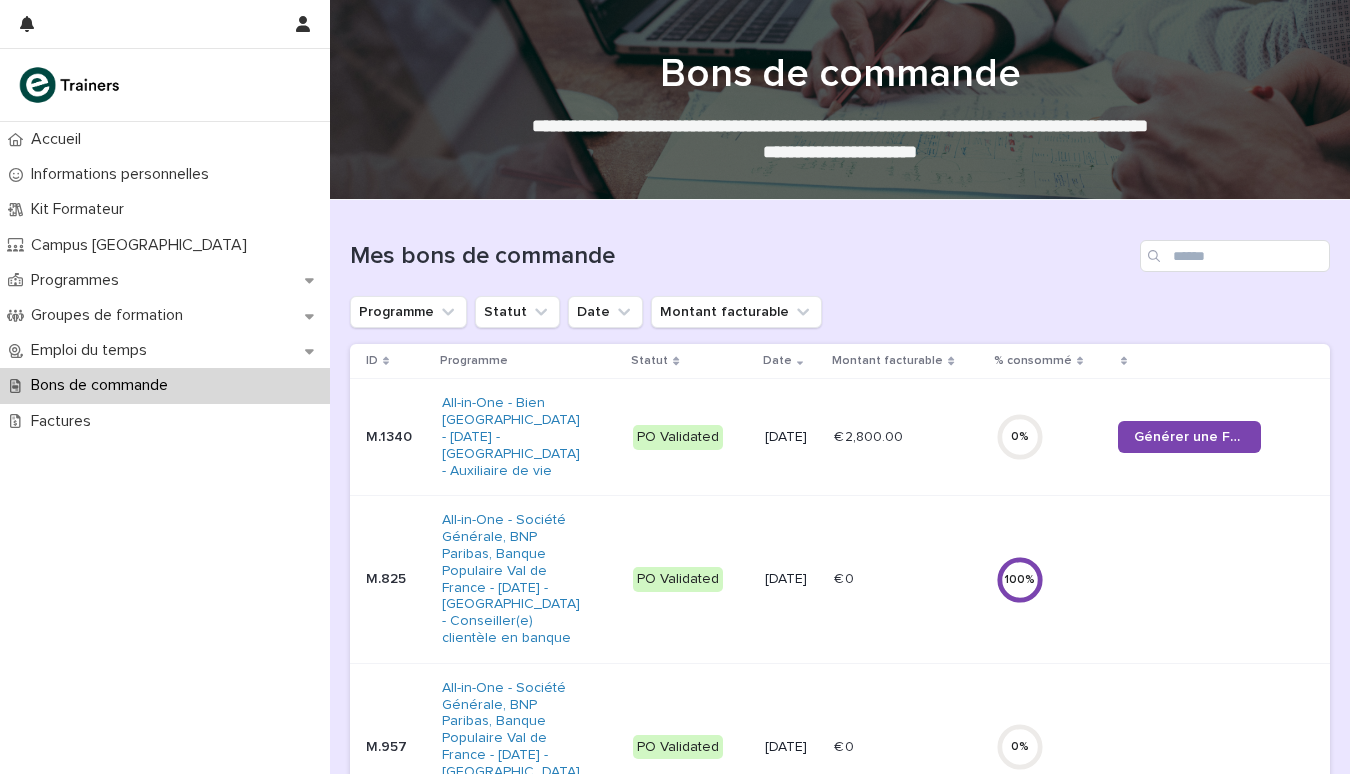 click on "PO Validated" at bounding box center (678, 437) 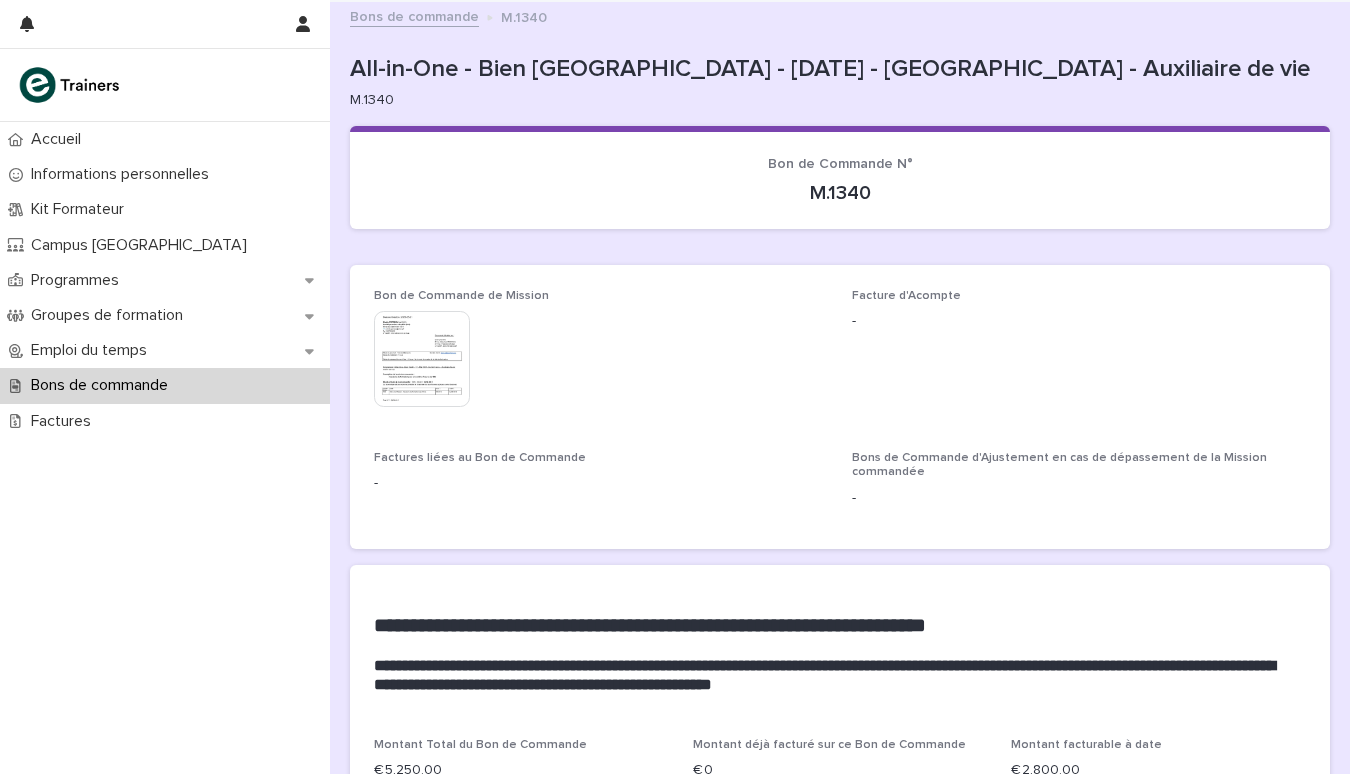 click on "Bons de Commande d'Ajustement en cas de dépassement de la Mission commandée" at bounding box center (1059, 465) 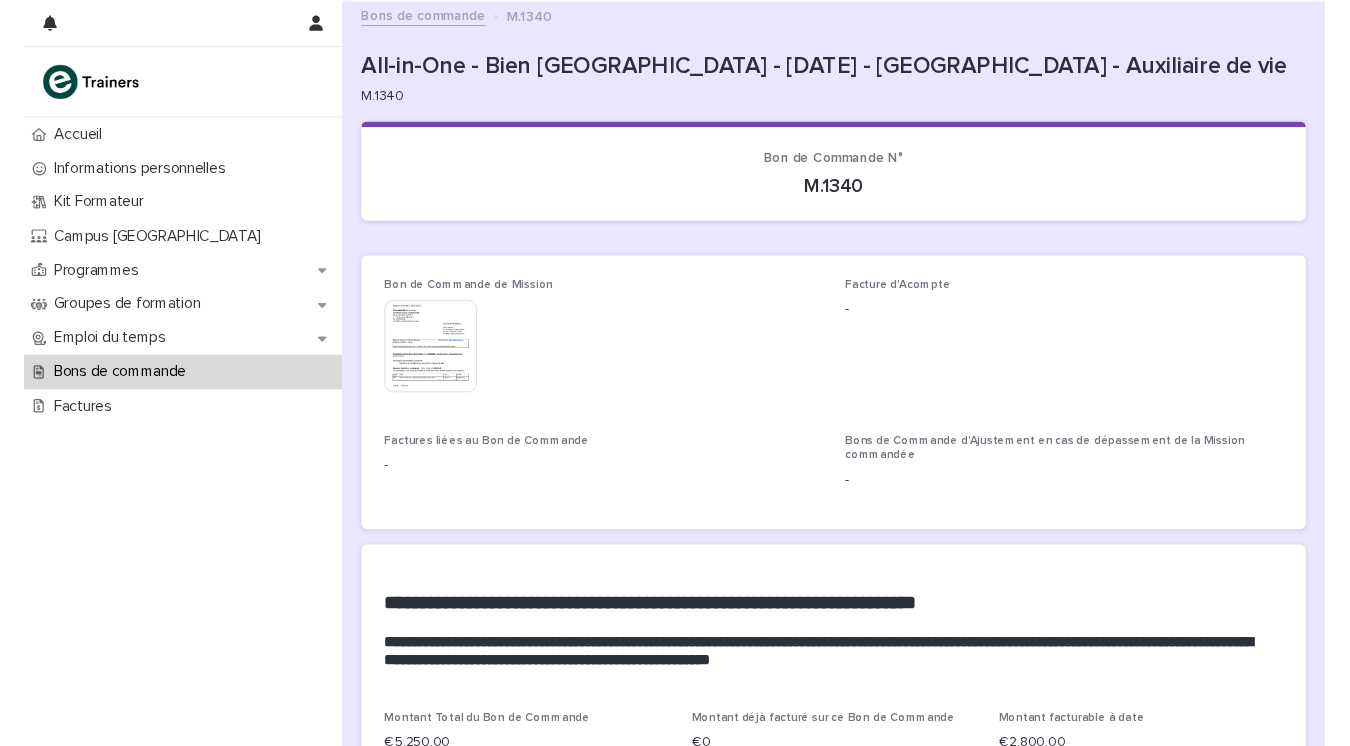 scroll, scrollTop: 0, scrollLeft: 0, axis: both 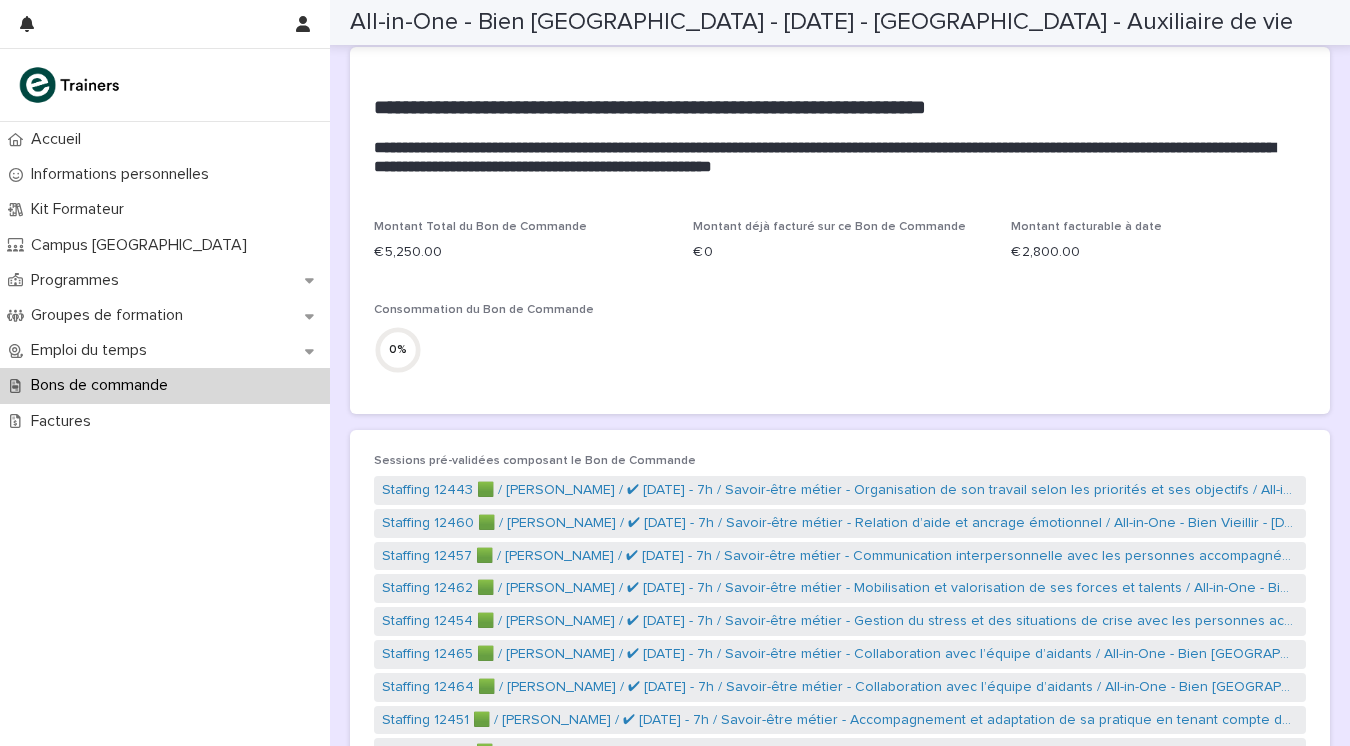 click on "Bons de commande" at bounding box center [165, 385] 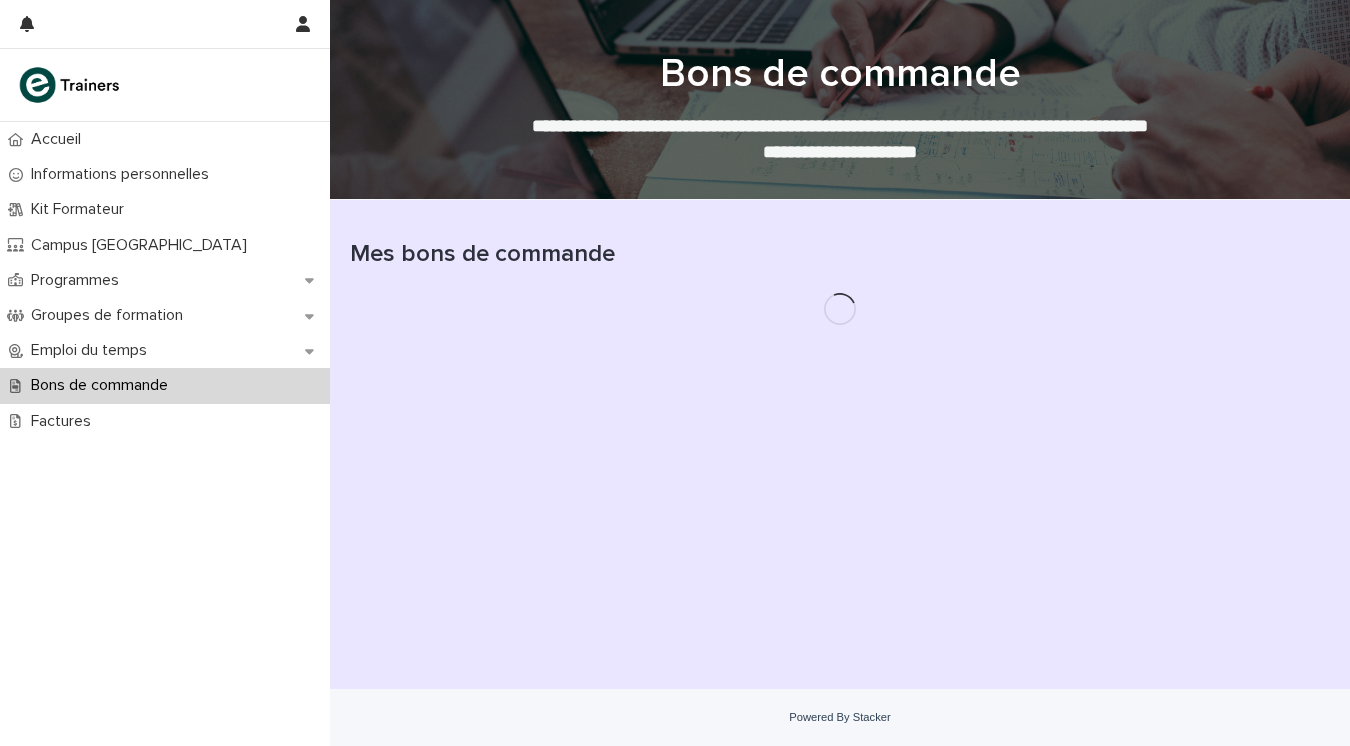 scroll, scrollTop: 0, scrollLeft: 0, axis: both 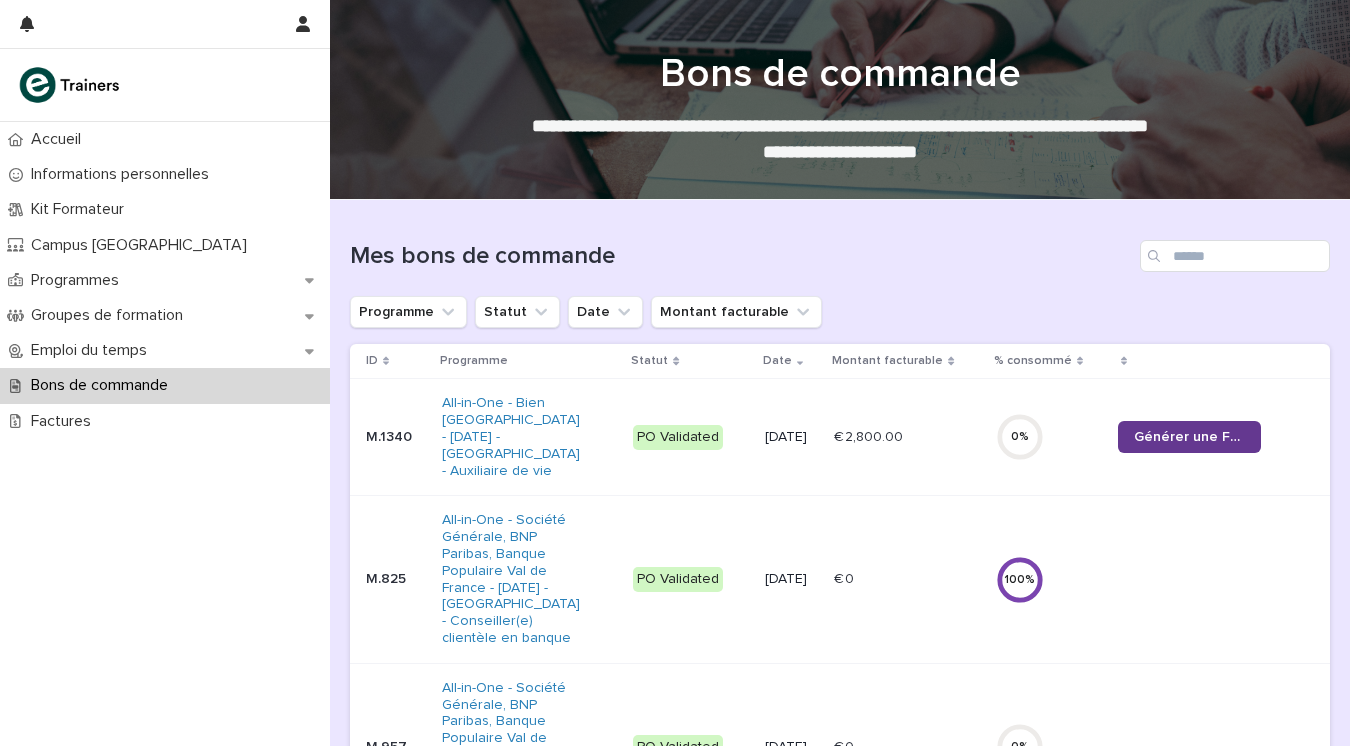 click on "Générer une Facture" at bounding box center (1189, 437) 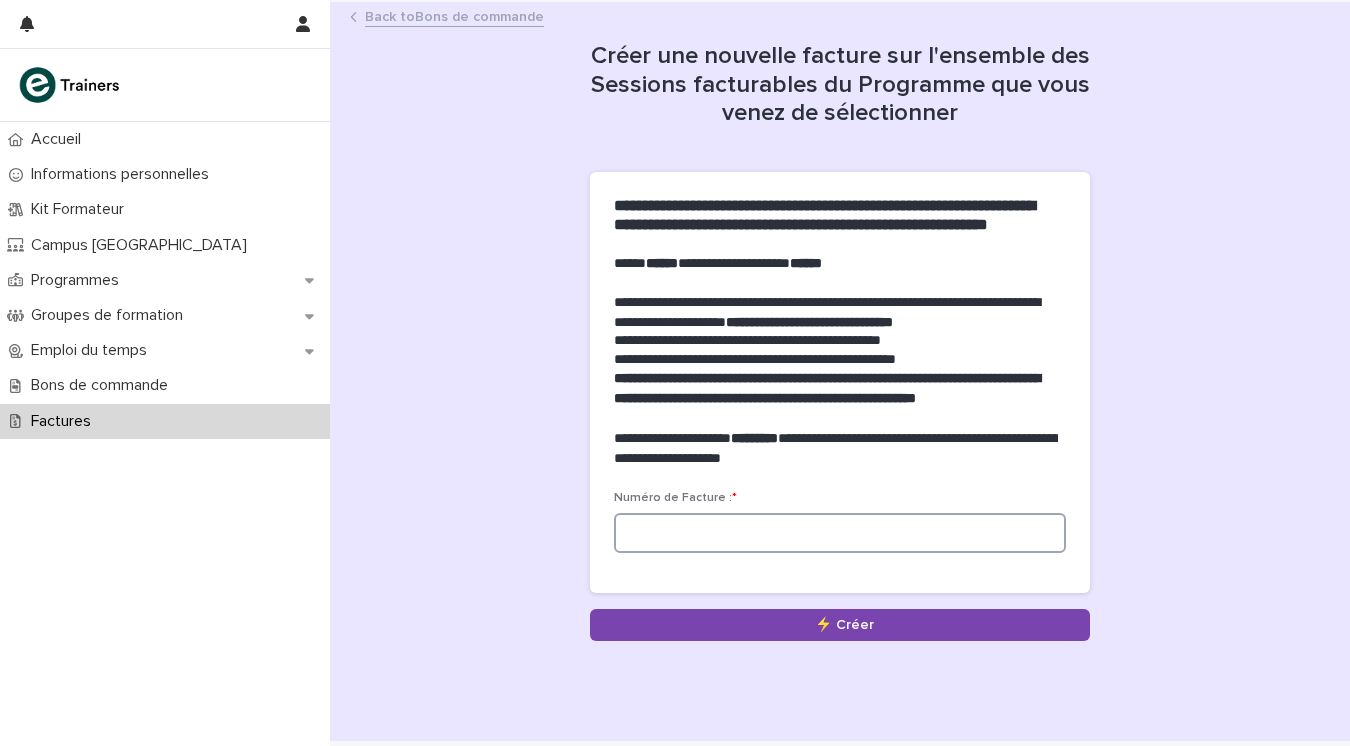 click at bounding box center (840, 533) 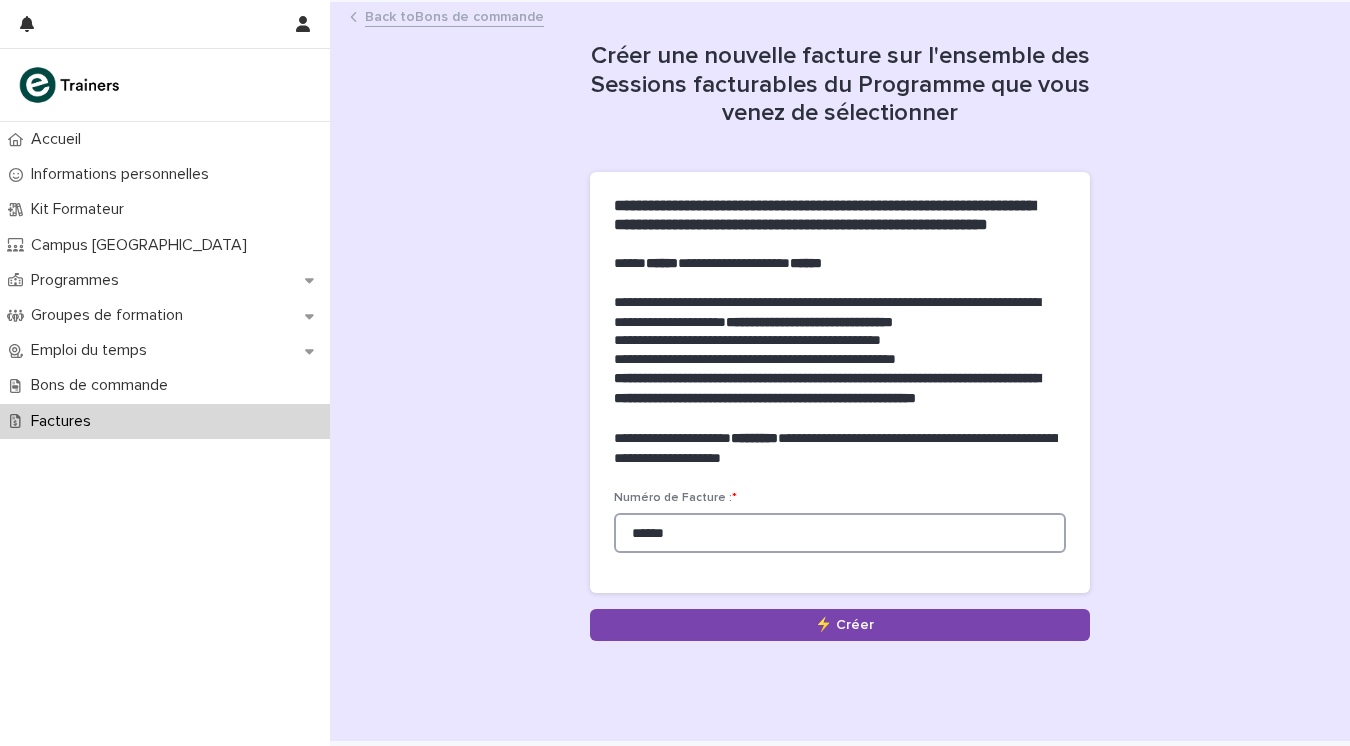 drag, startPoint x: 703, startPoint y: 568, endPoint x: 555, endPoint y: 559, distance: 148.27339 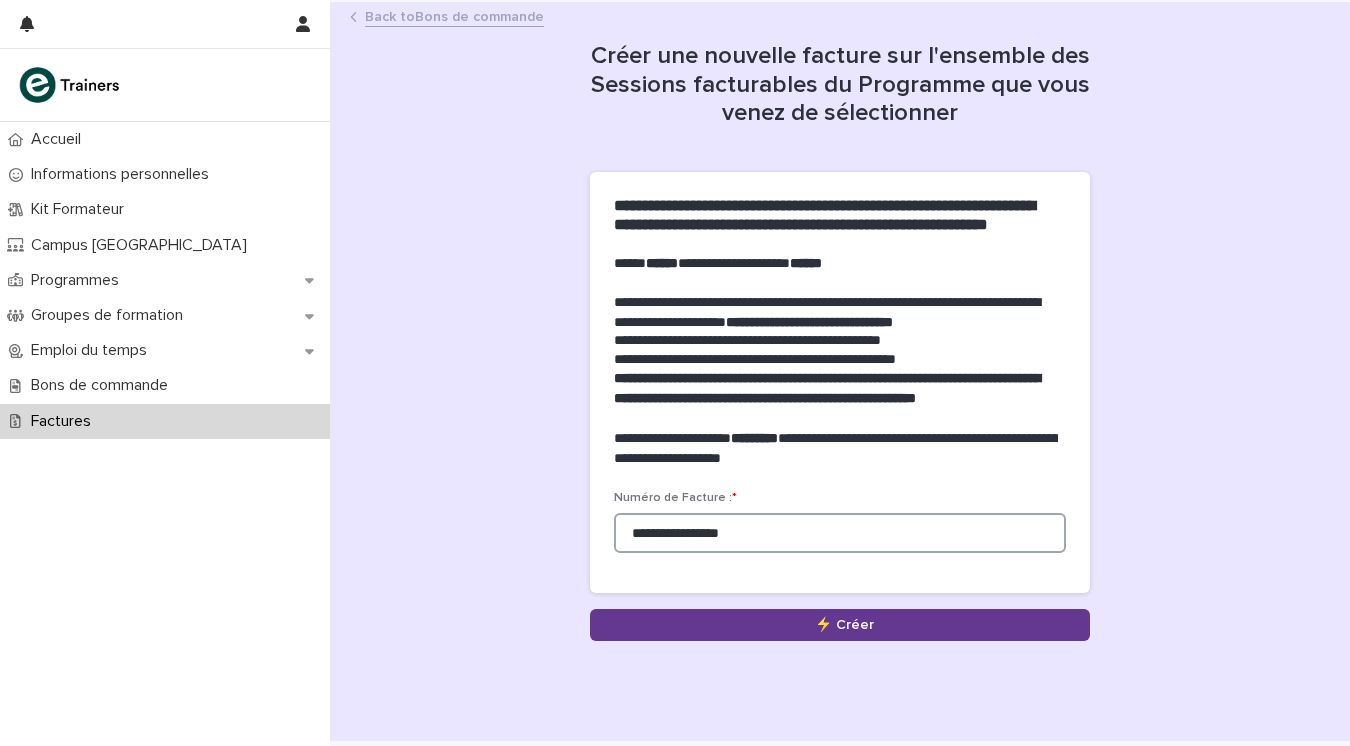 type on "**********" 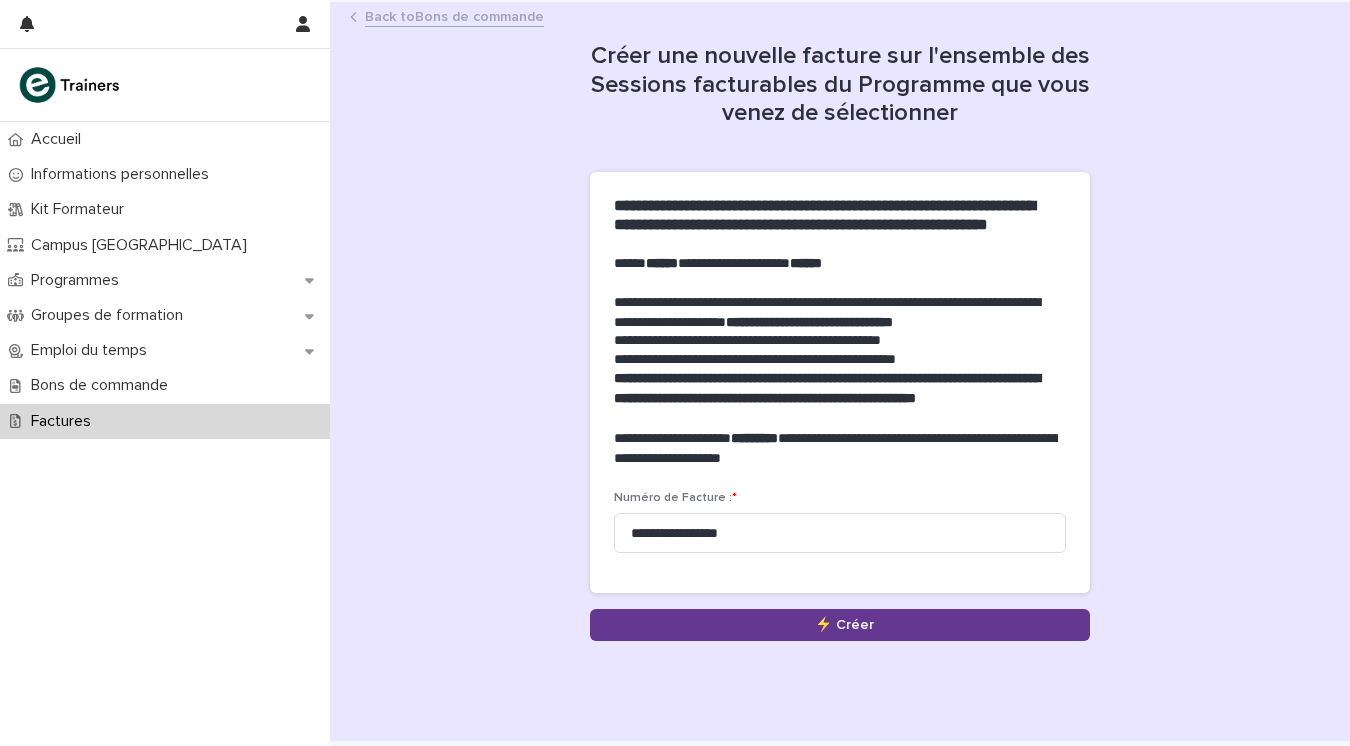 click on "Save" at bounding box center (840, 625) 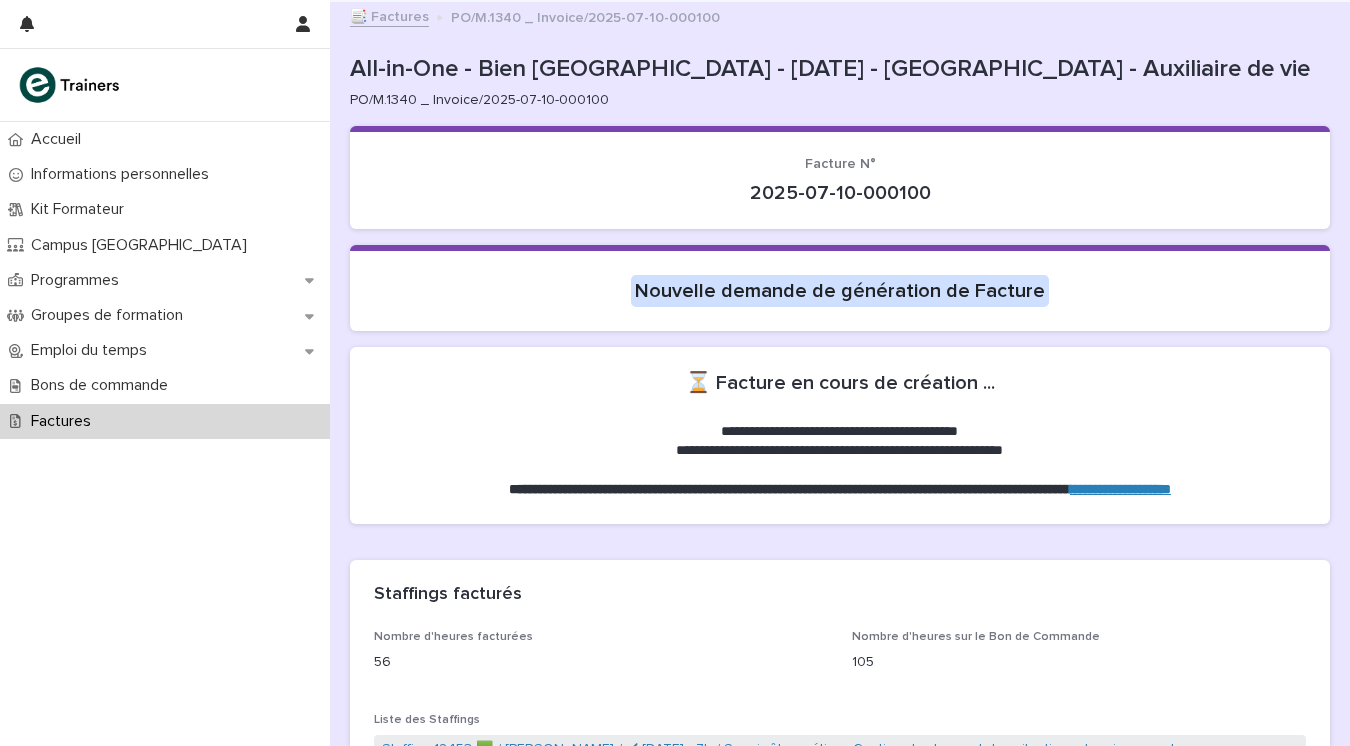 scroll, scrollTop: 0, scrollLeft: 0, axis: both 